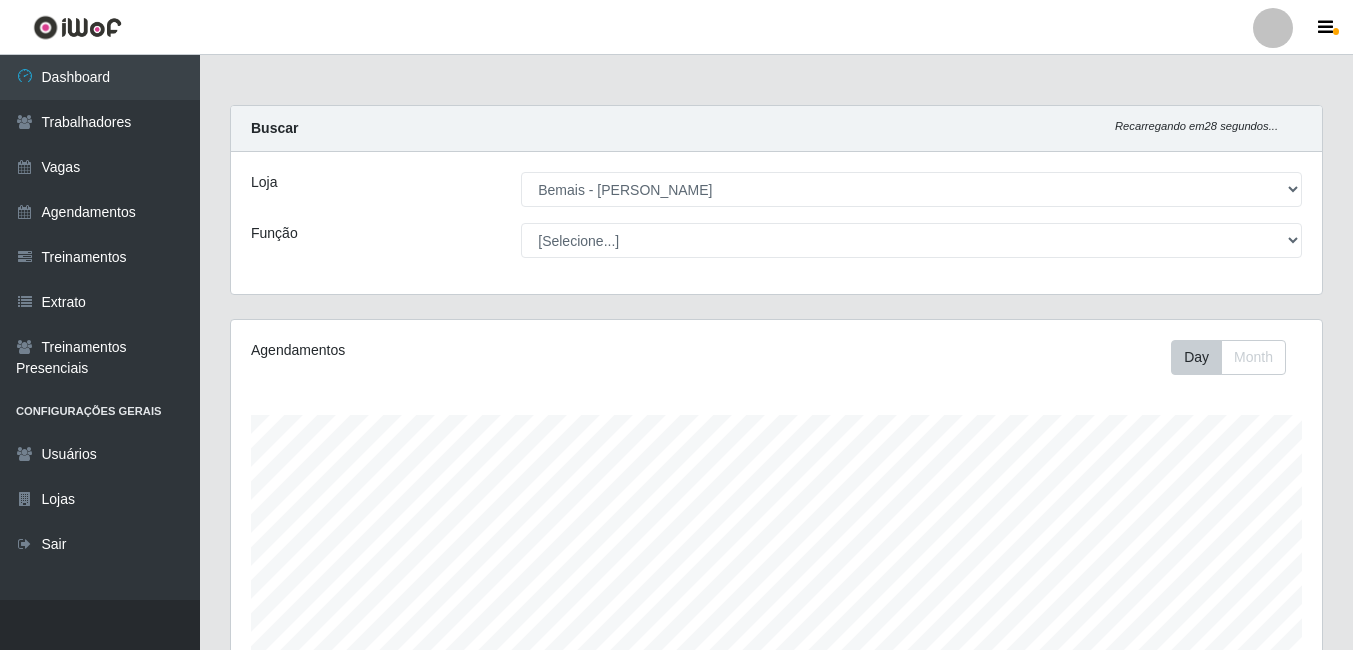 select on "230" 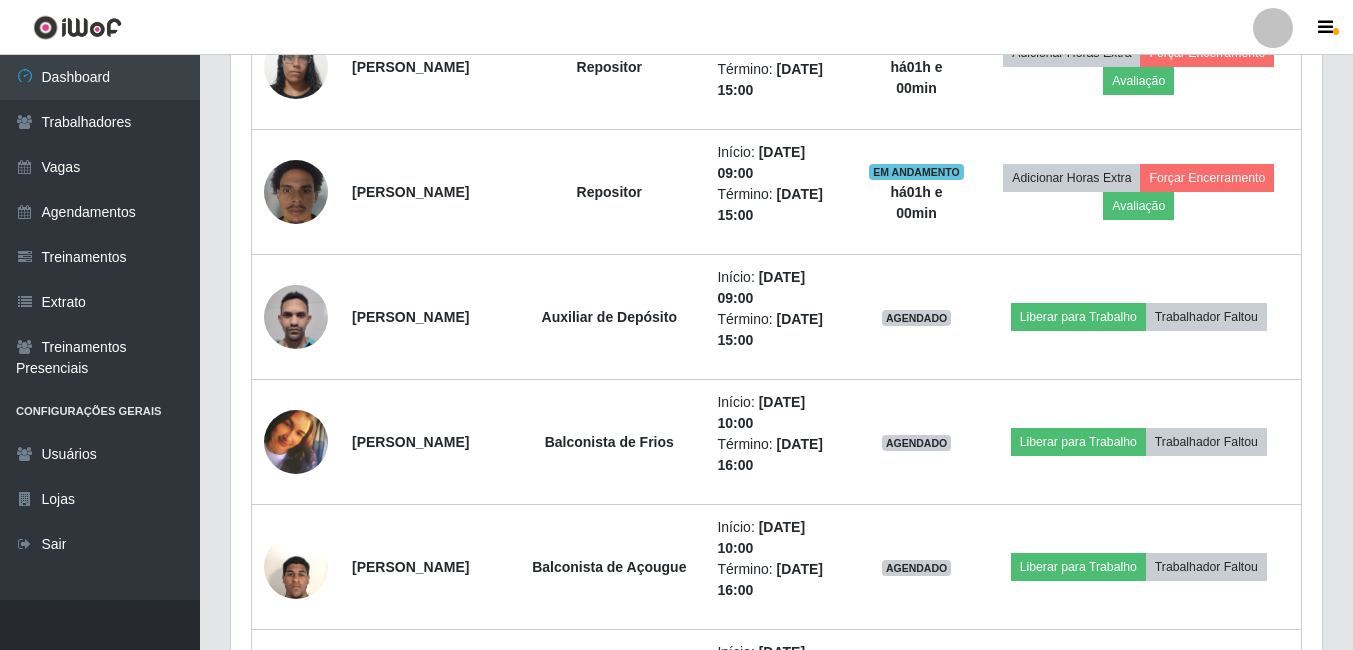 scroll, scrollTop: 999585, scrollLeft: 998909, axis: both 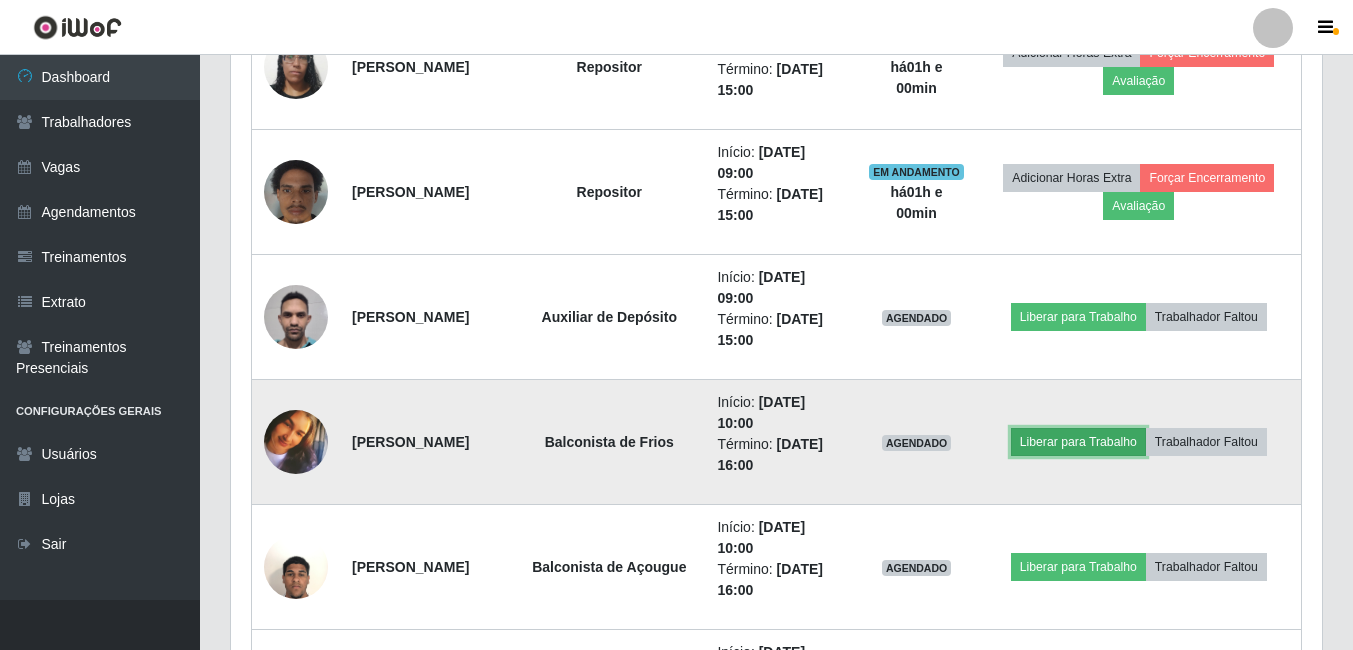 click on "Liberar para Trabalho" at bounding box center [1078, 442] 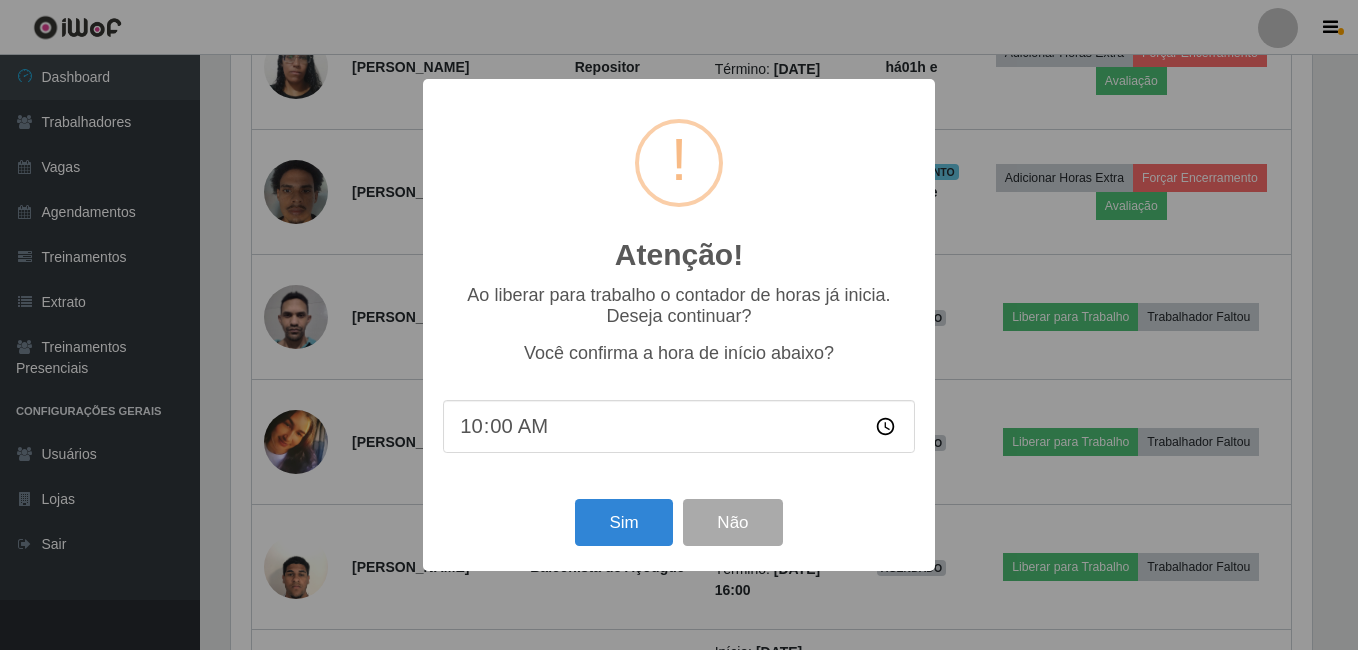 scroll, scrollTop: 999585, scrollLeft: 998919, axis: both 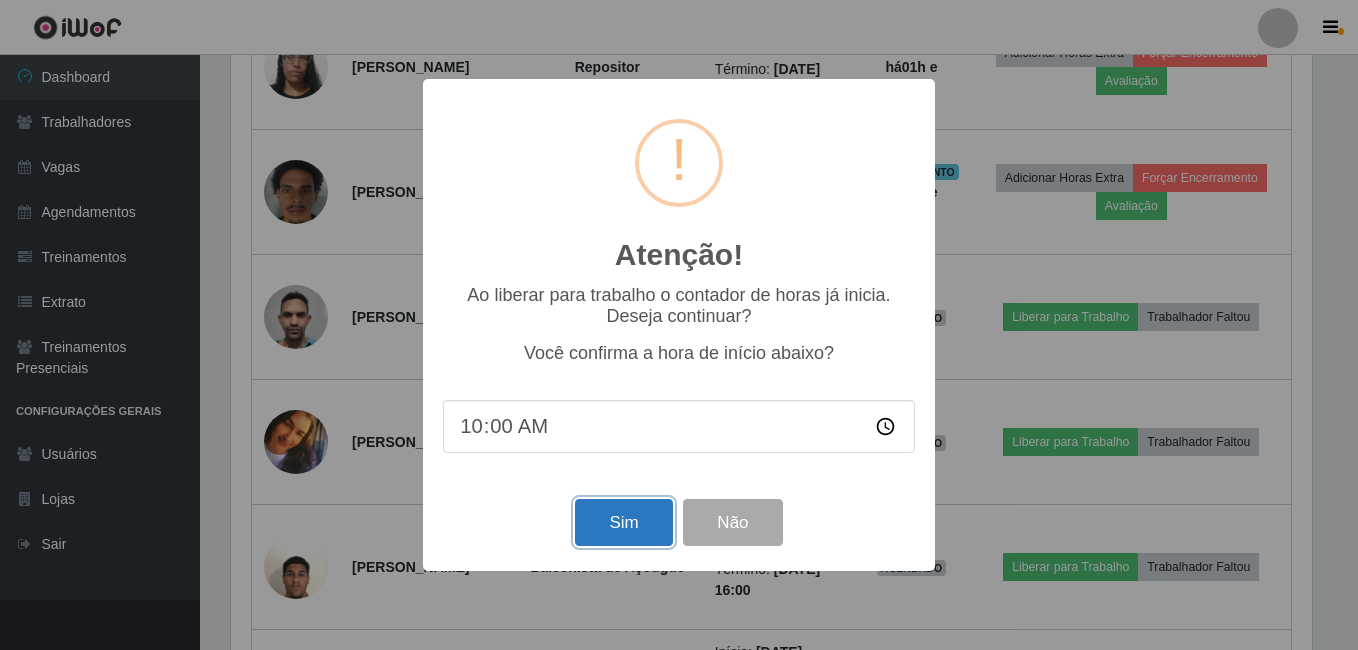 click on "Sim" at bounding box center (623, 522) 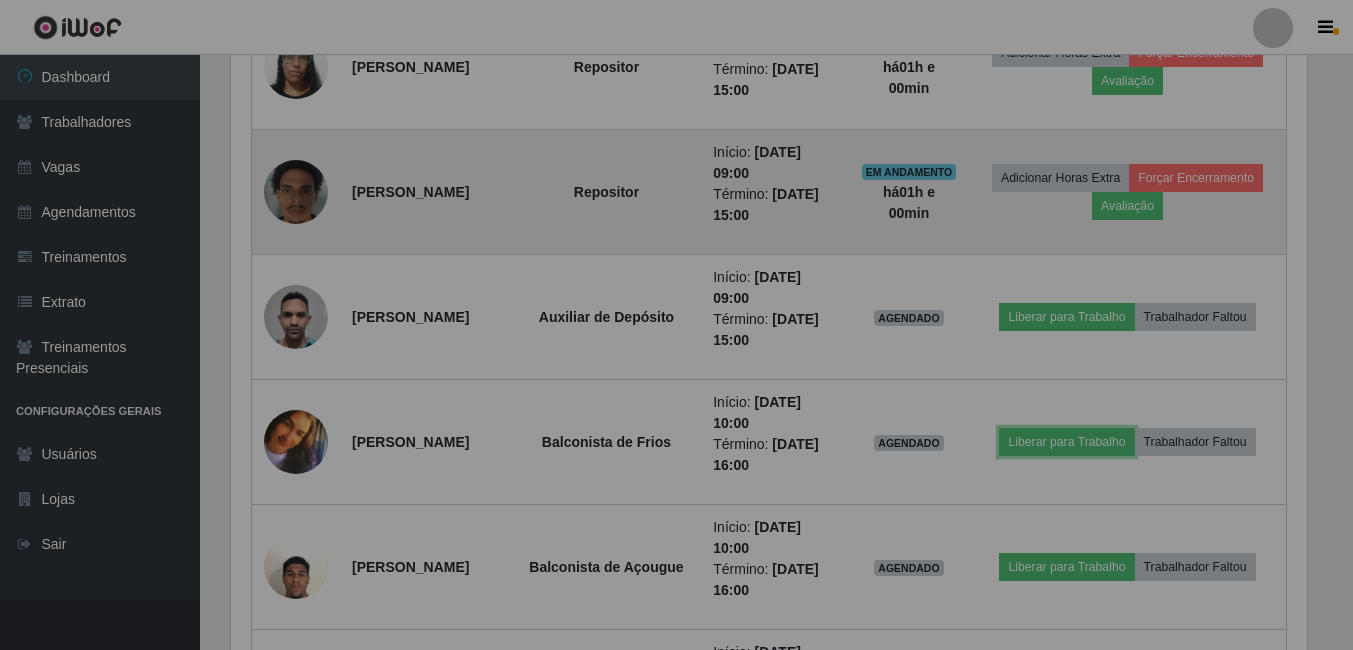 scroll, scrollTop: 999585, scrollLeft: 998909, axis: both 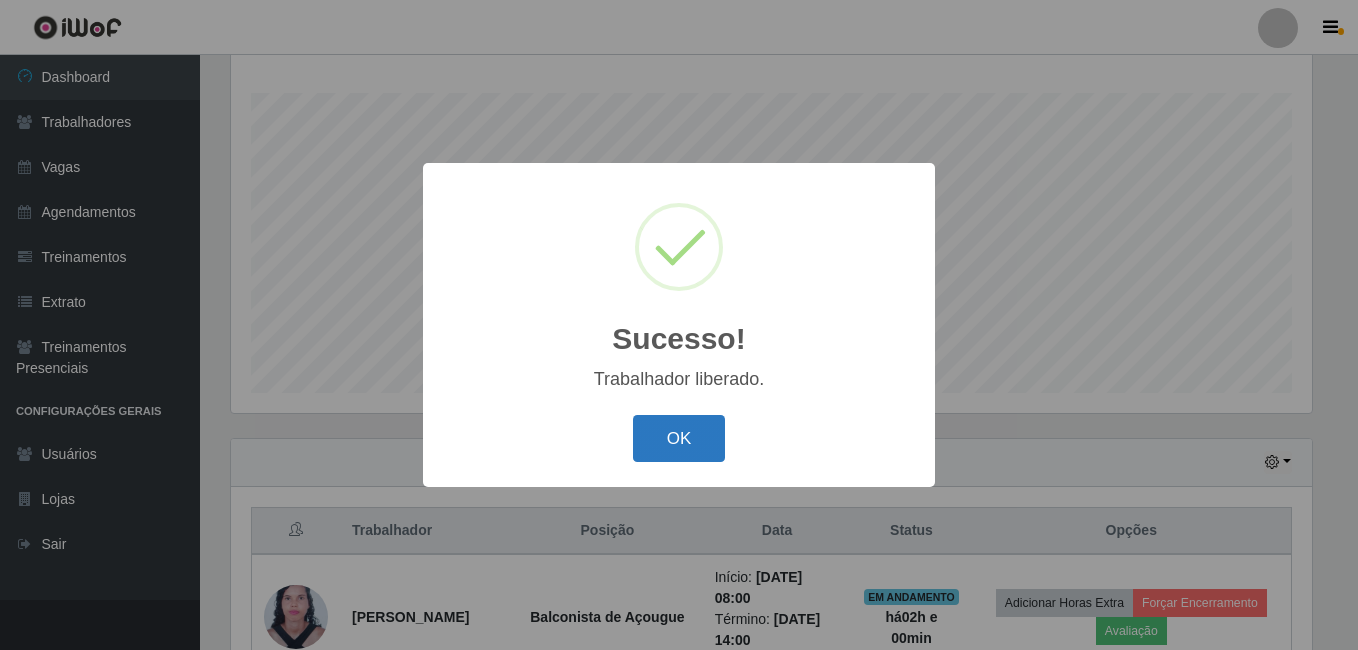 click on "OK" at bounding box center (679, 438) 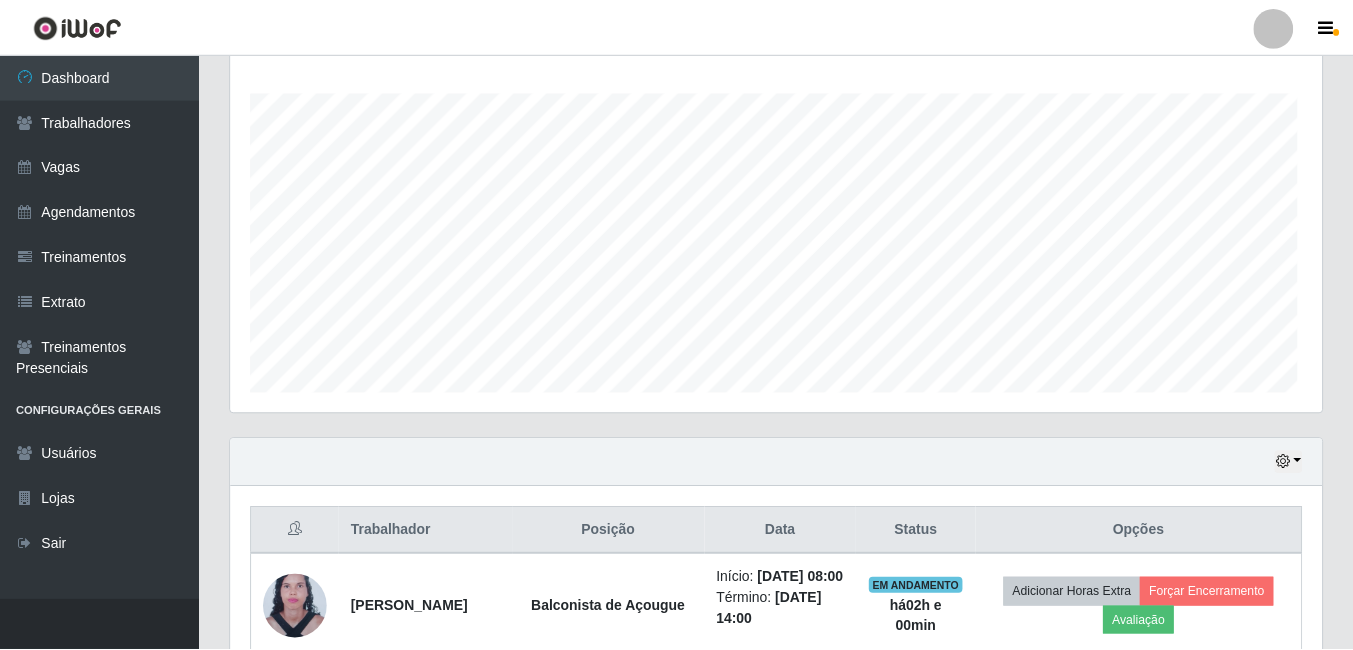 scroll, scrollTop: 999585, scrollLeft: 998909, axis: both 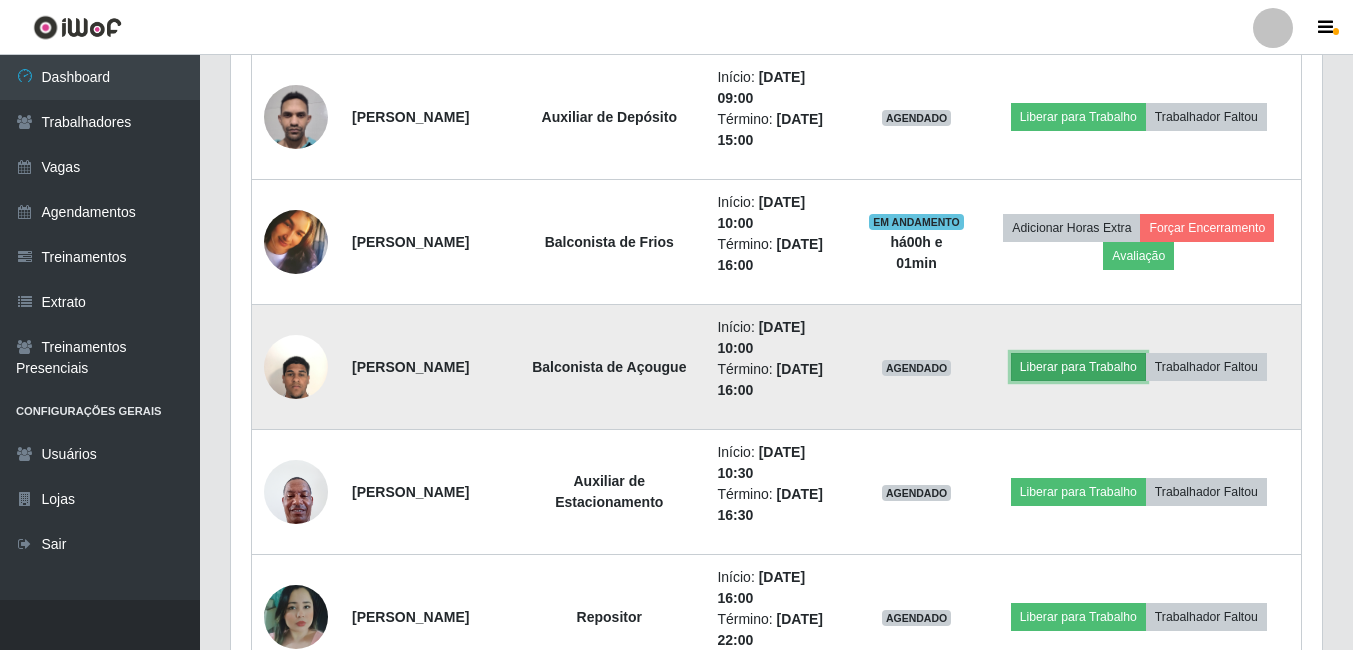 click on "Liberar para Trabalho" at bounding box center [1078, 367] 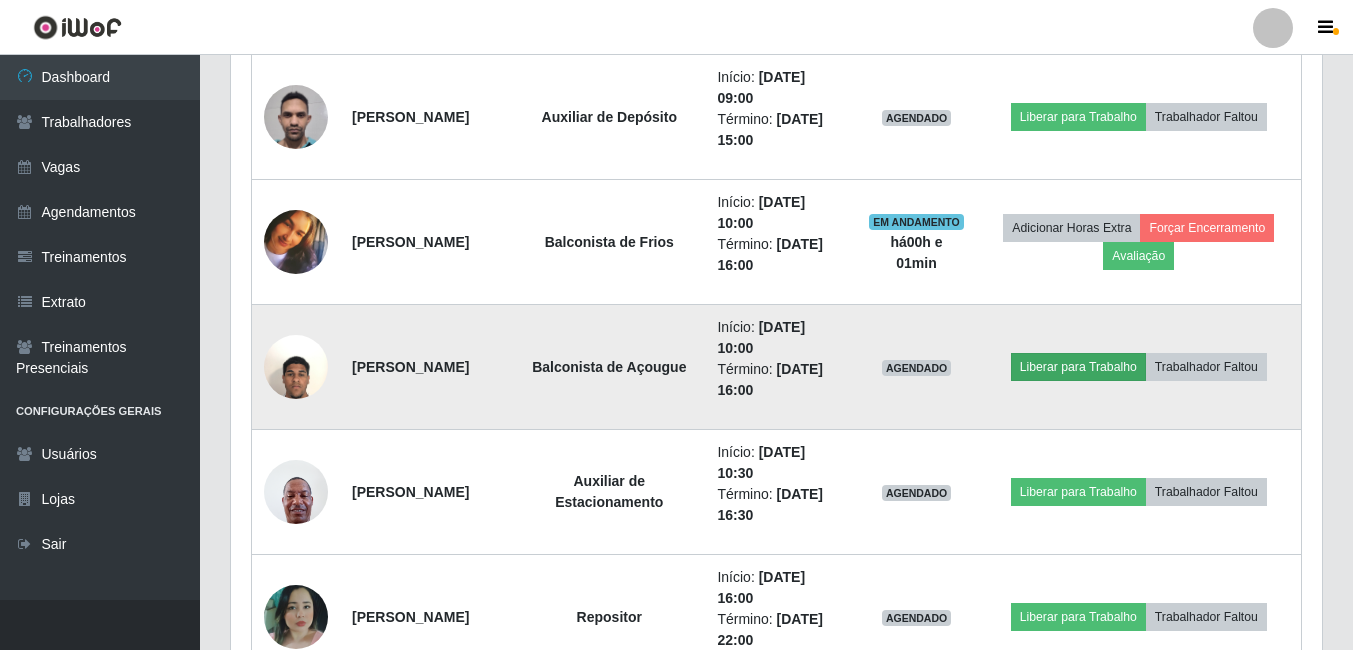 scroll, scrollTop: 999585, scrollLeft: 998919, axis: both 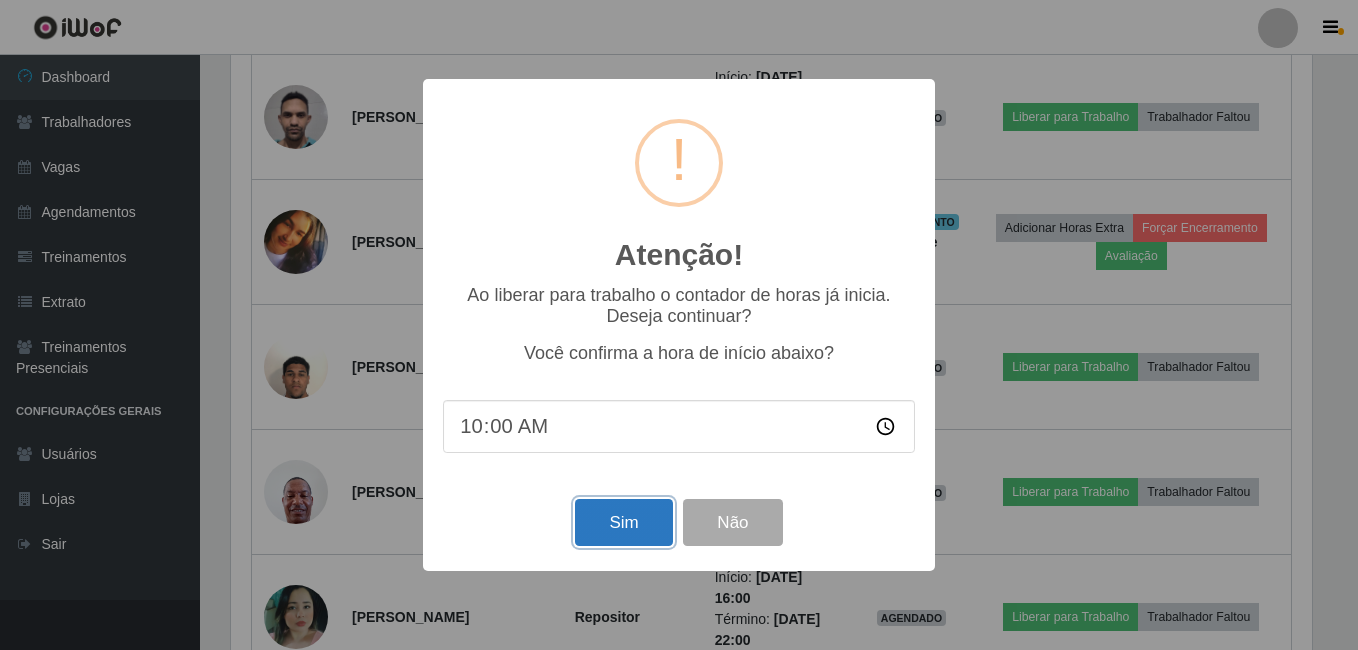 click on "Sim" at bounding box center [623, 522] 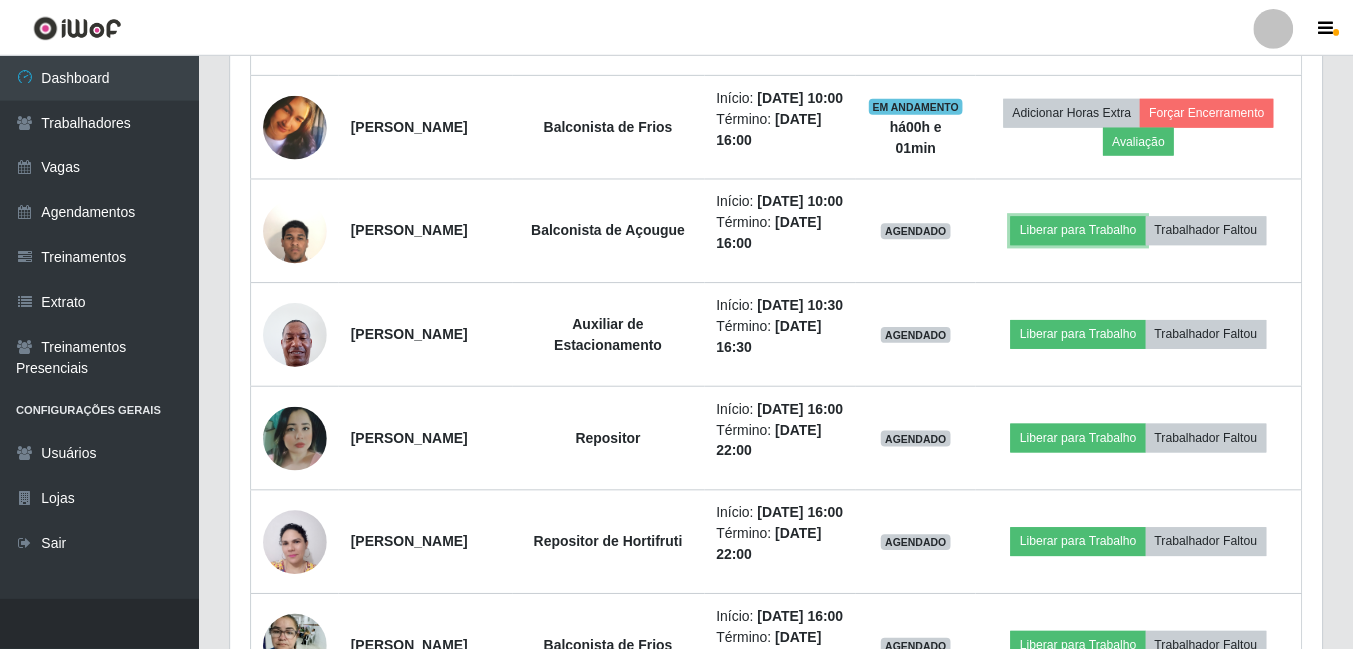 scroll, scrollTop: 999585, scrollLeft: 998909, axis: both 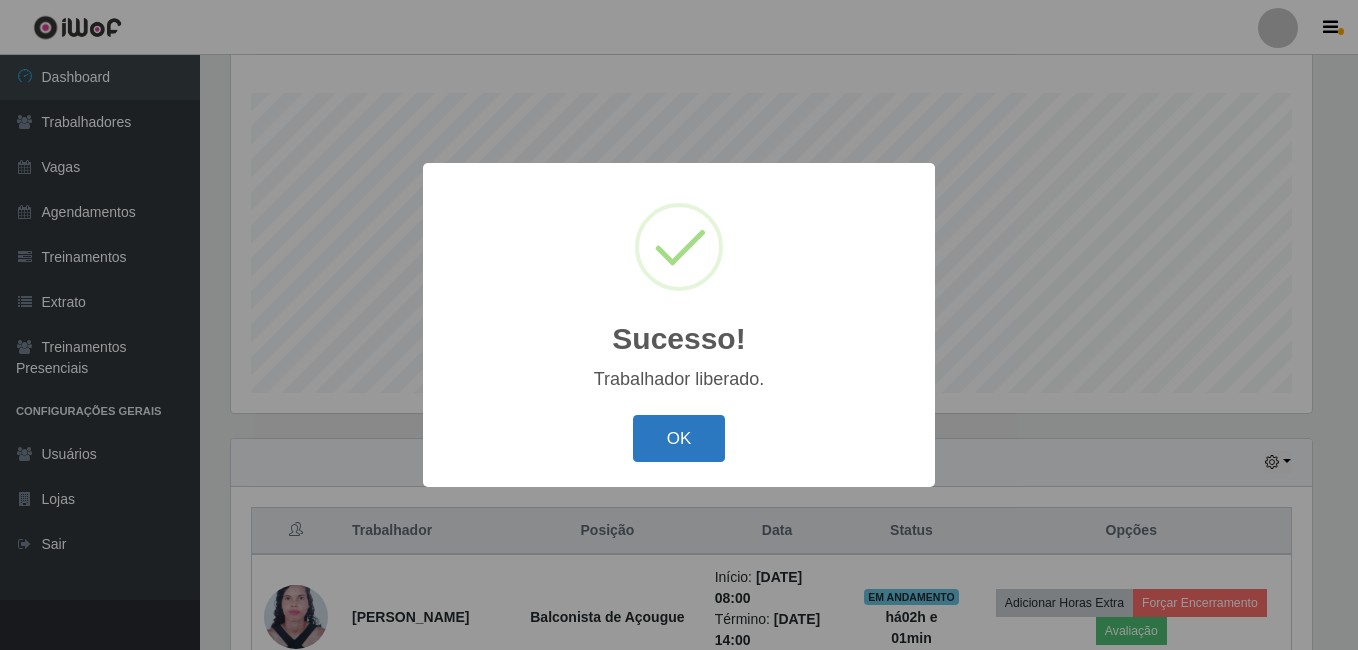 click on "OK" at bounding box center (679, 438) 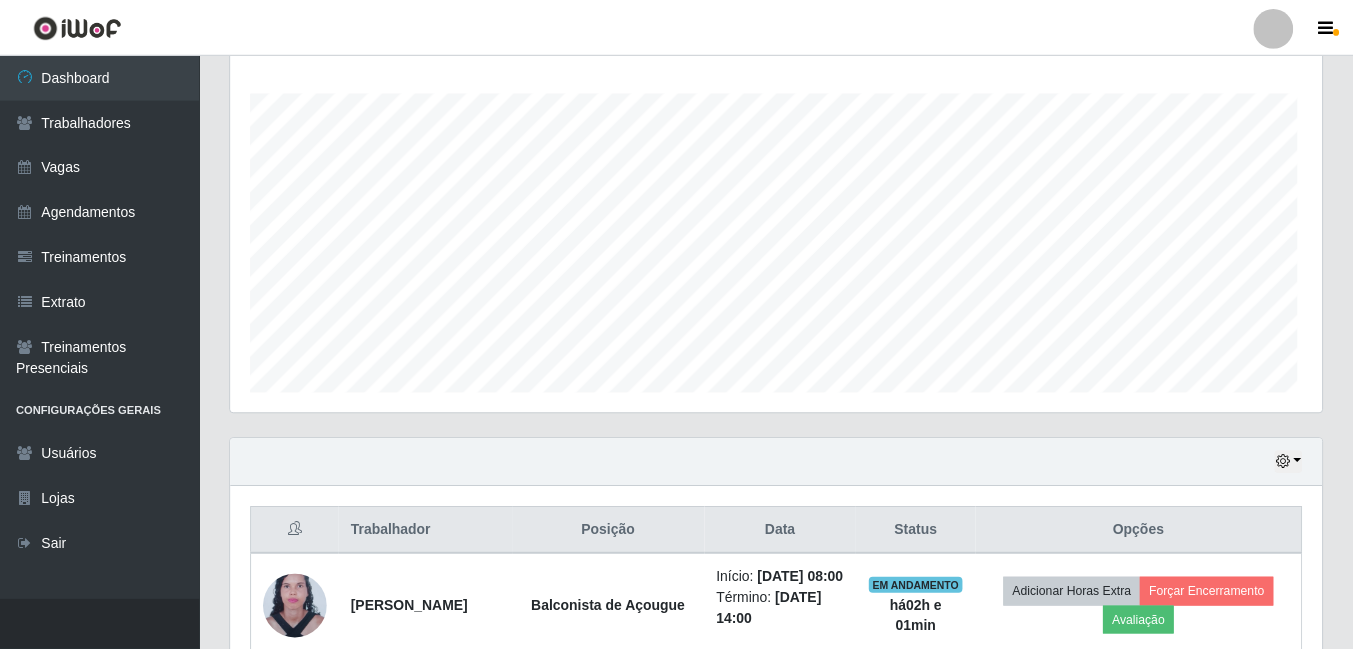 scroll, scrollTop: 999585, scrollLeft: 998909, axis: both 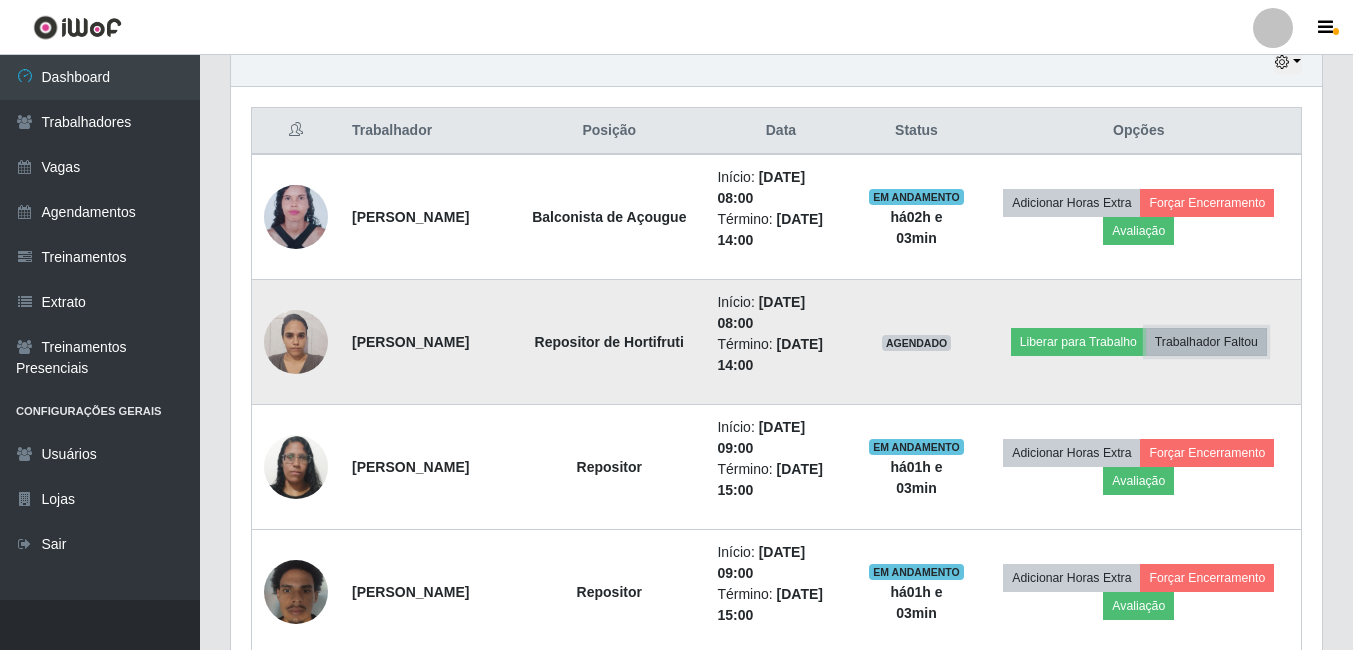 click on "Trabalhador Faltou" at bounding box center [1206, 342] 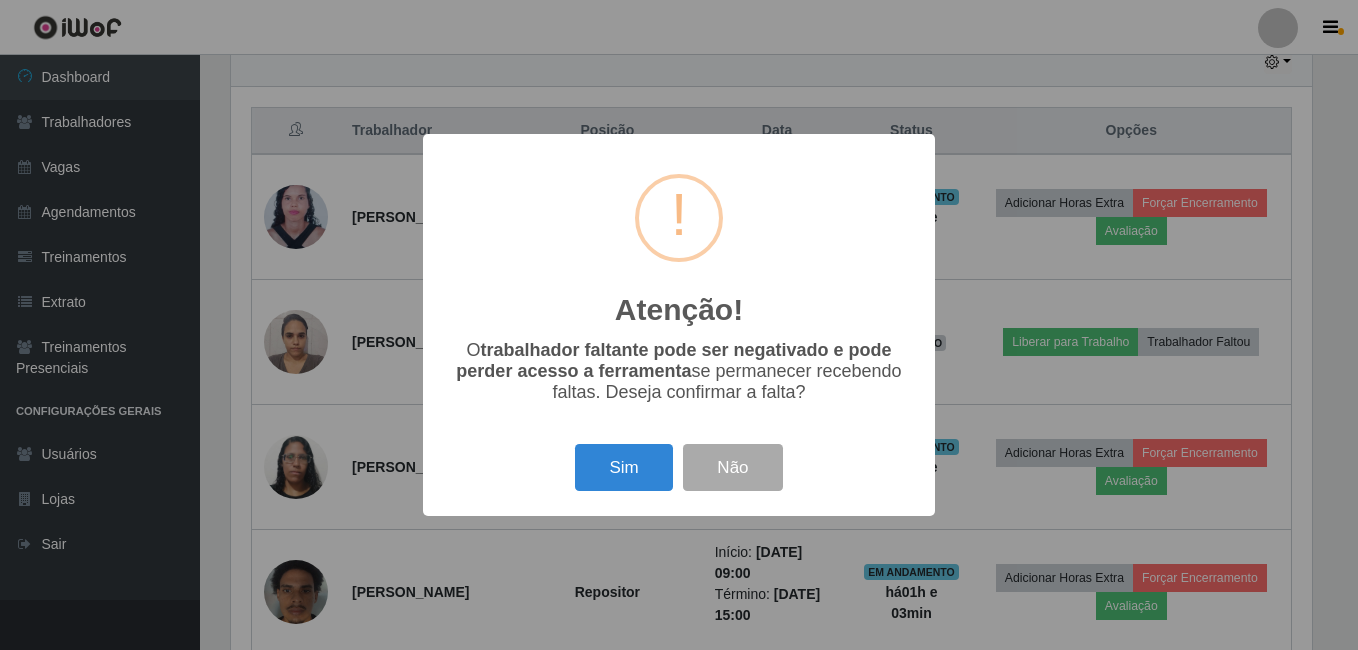 scroll, scrollTop: 999585, scrollLeft: 998919, axis: both 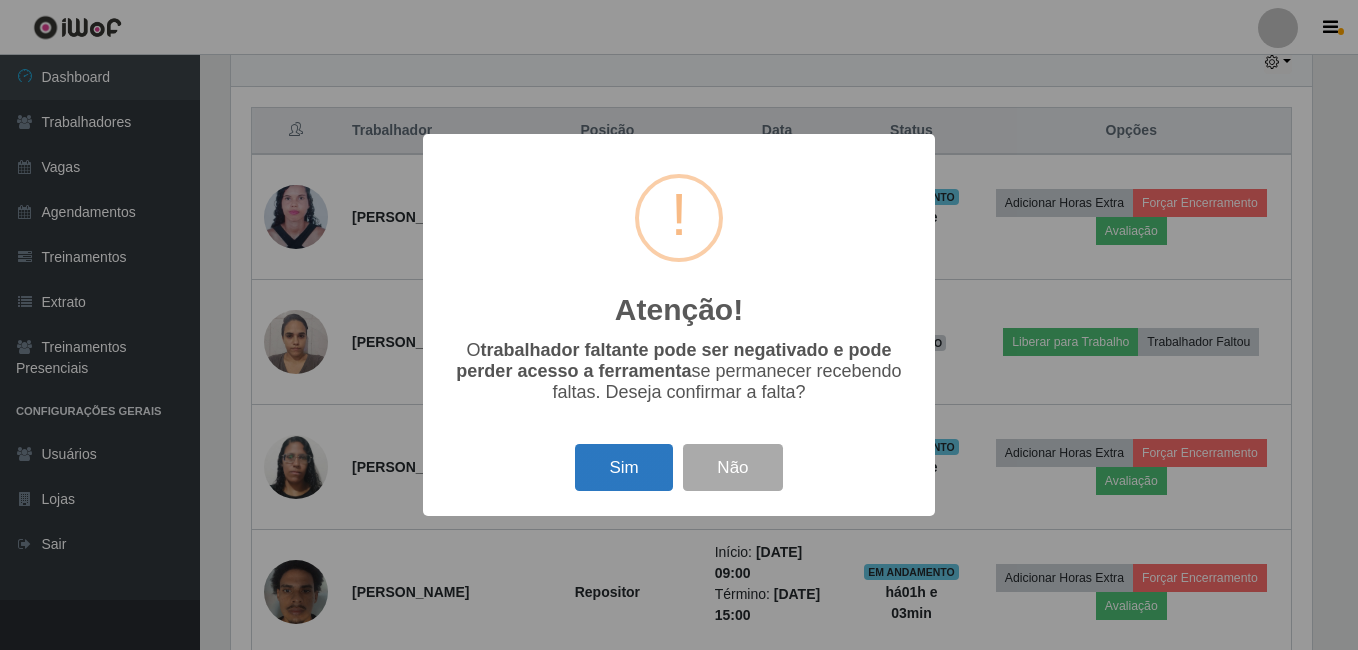 click on "Sim" at bounding box center [623, 467] 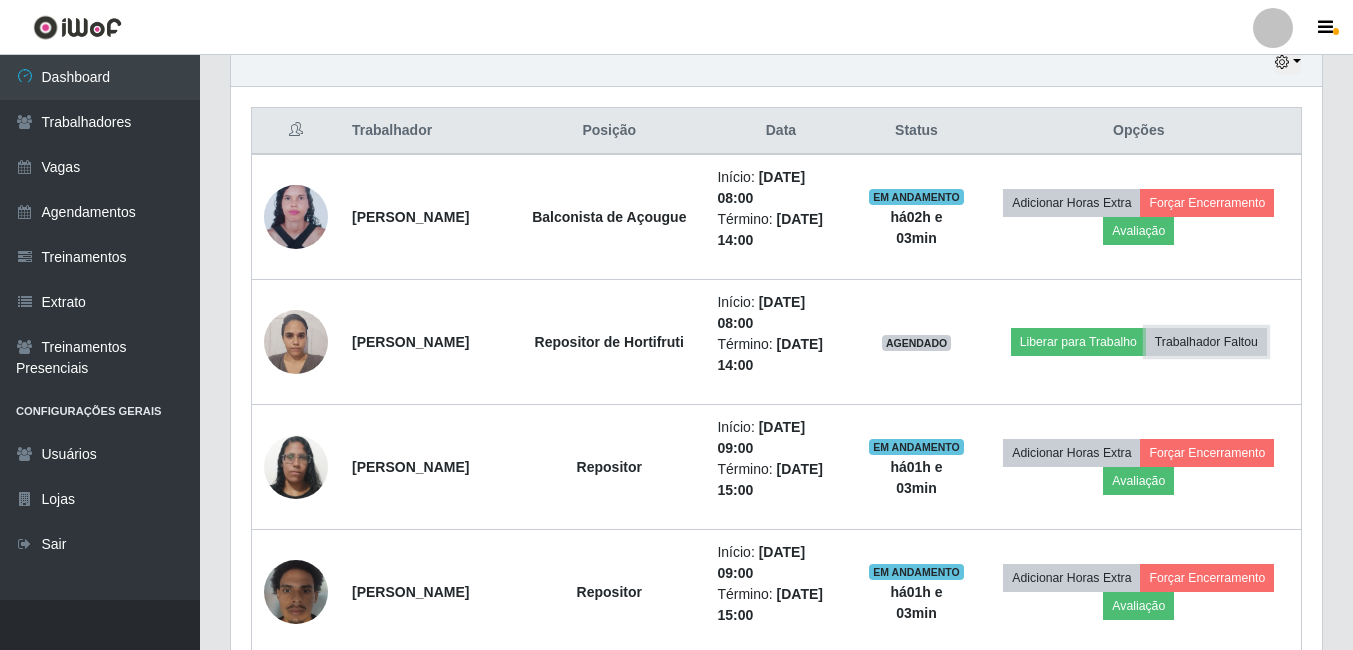 scroll, scrollTop: 999585, scrollLeft: 998909, axis: both 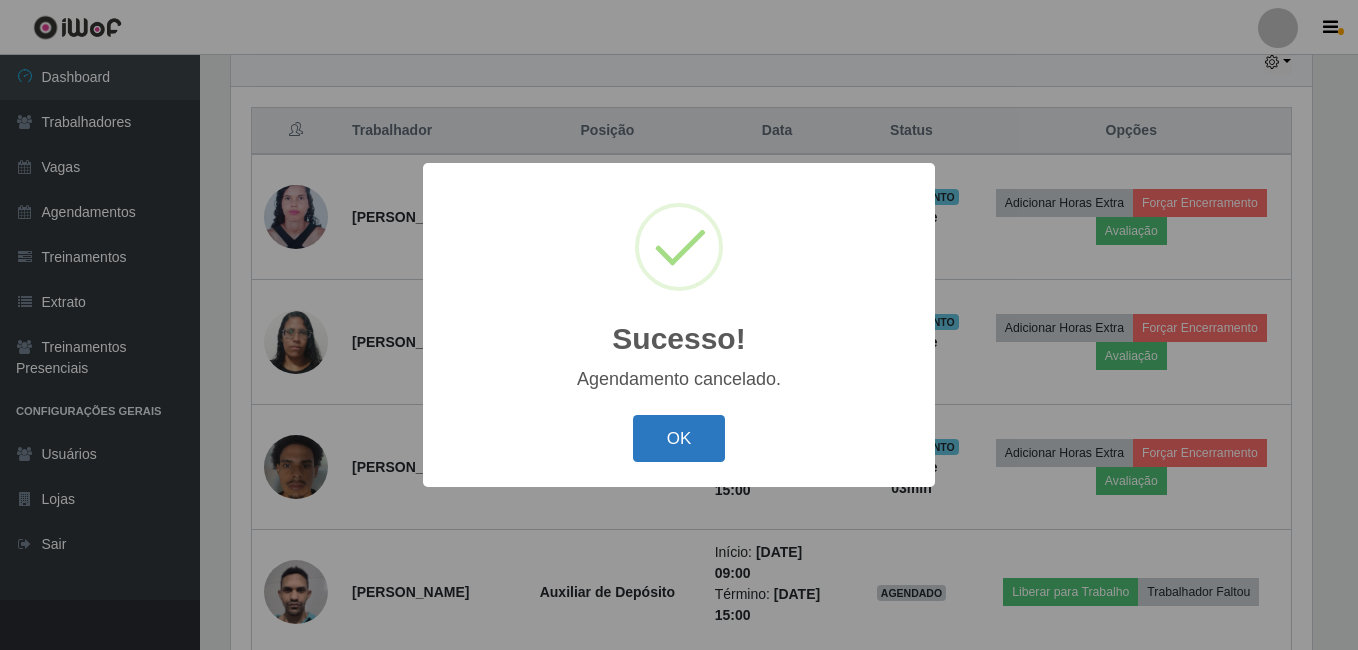 click on "OK" at bounding box center (679, 438) 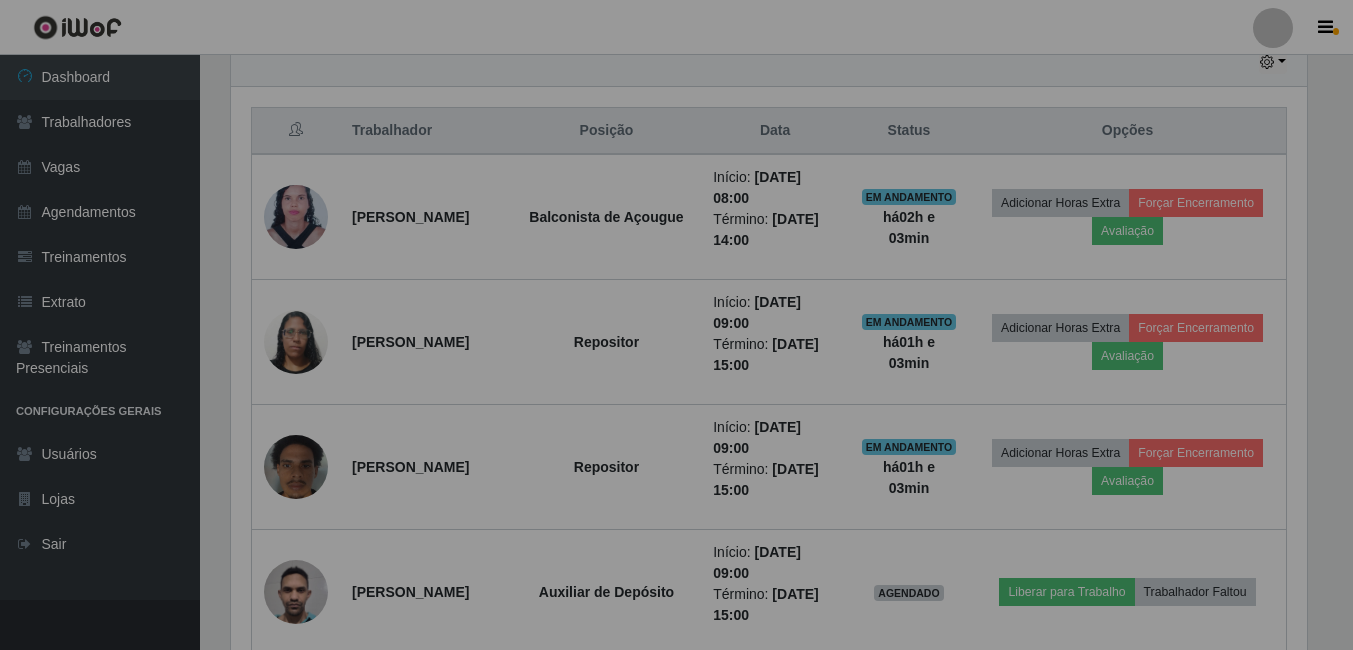 scroll, scrollTop: 999585, scrollLeft: 998909, axis: both 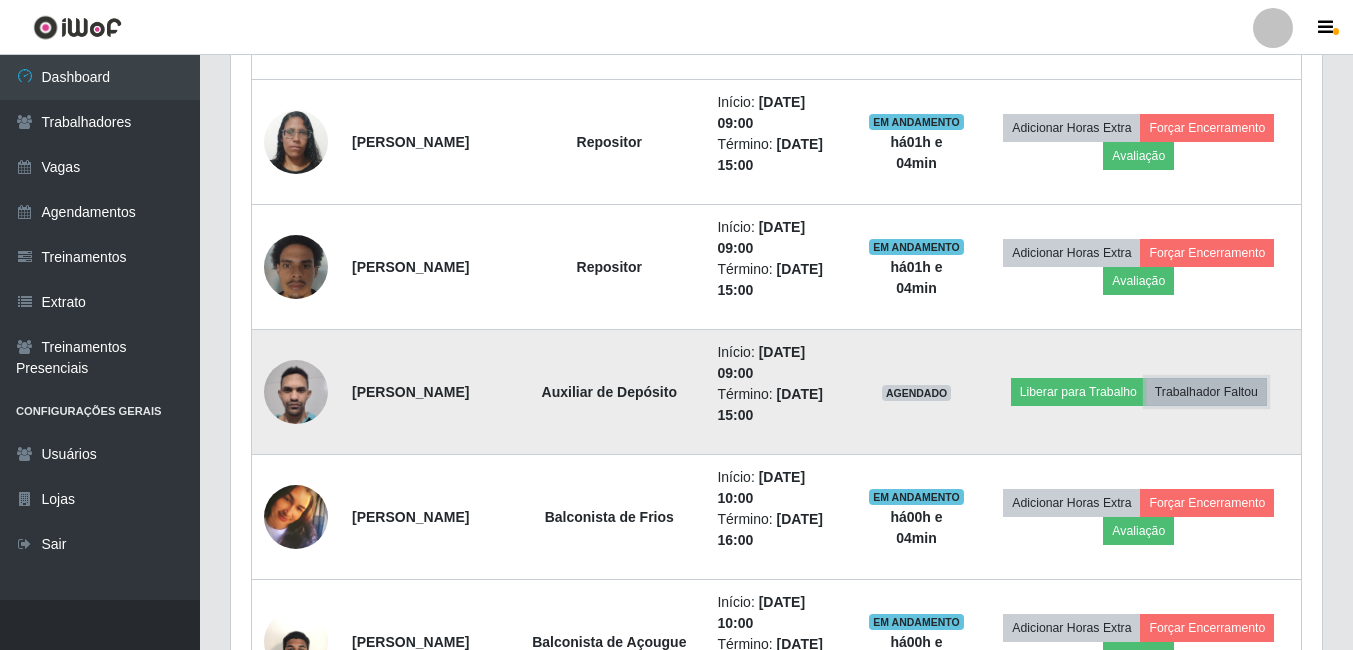 click on "Trabalhador Faltou" at bounding box center [1206, 392] 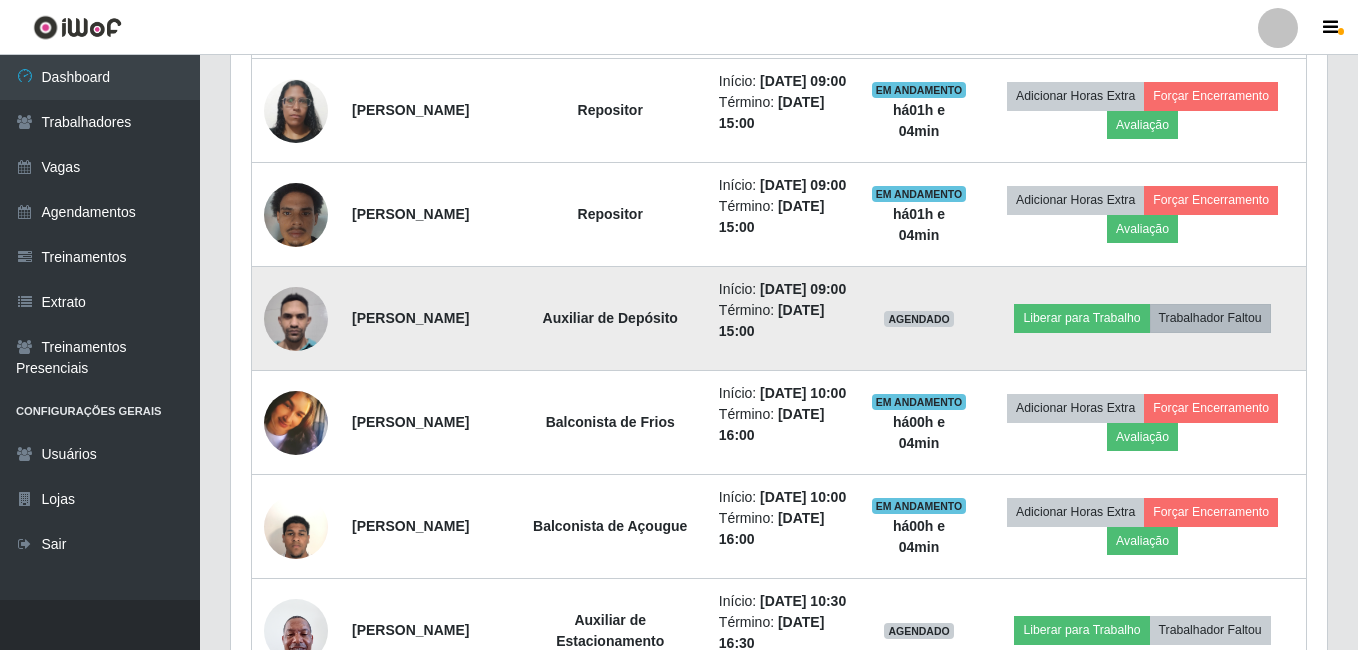 scroll, scrollTop: 999585, scrollLeft: 998919, axis: both 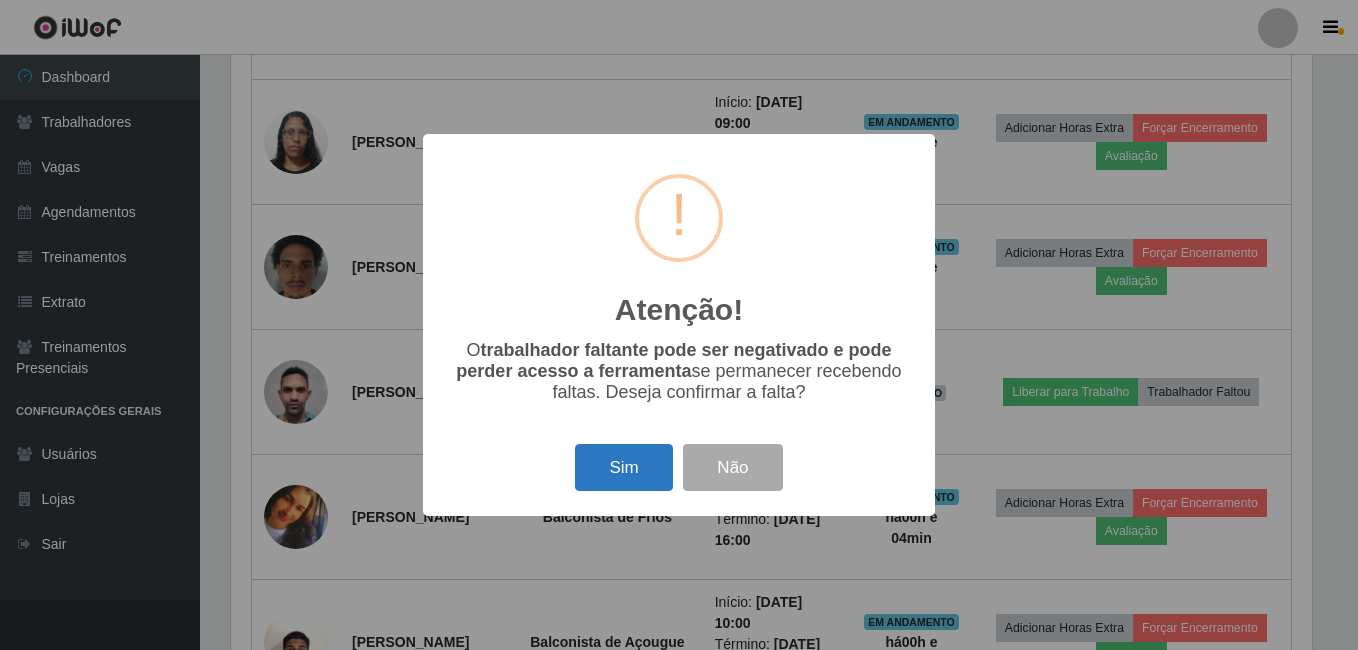 click on "Sim" at bounding box center (623, 467) 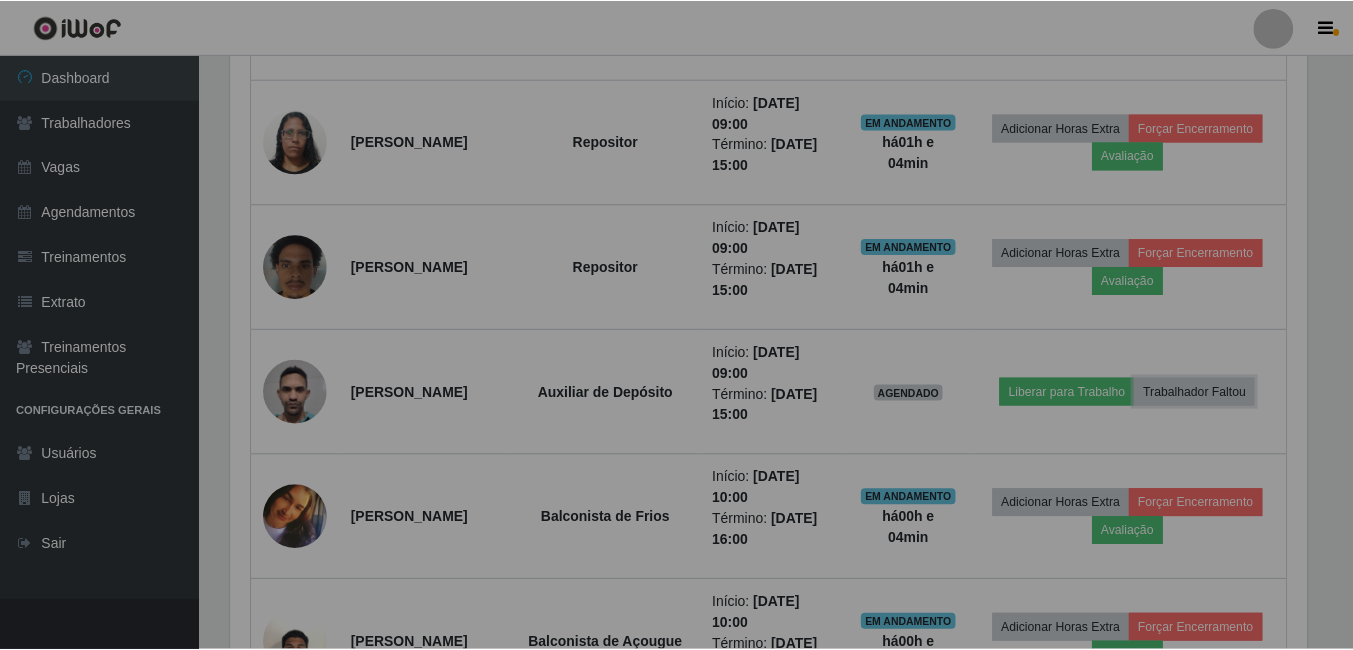 scroll, scrollTop: 999585, scrollLeft: 998909, axis: both 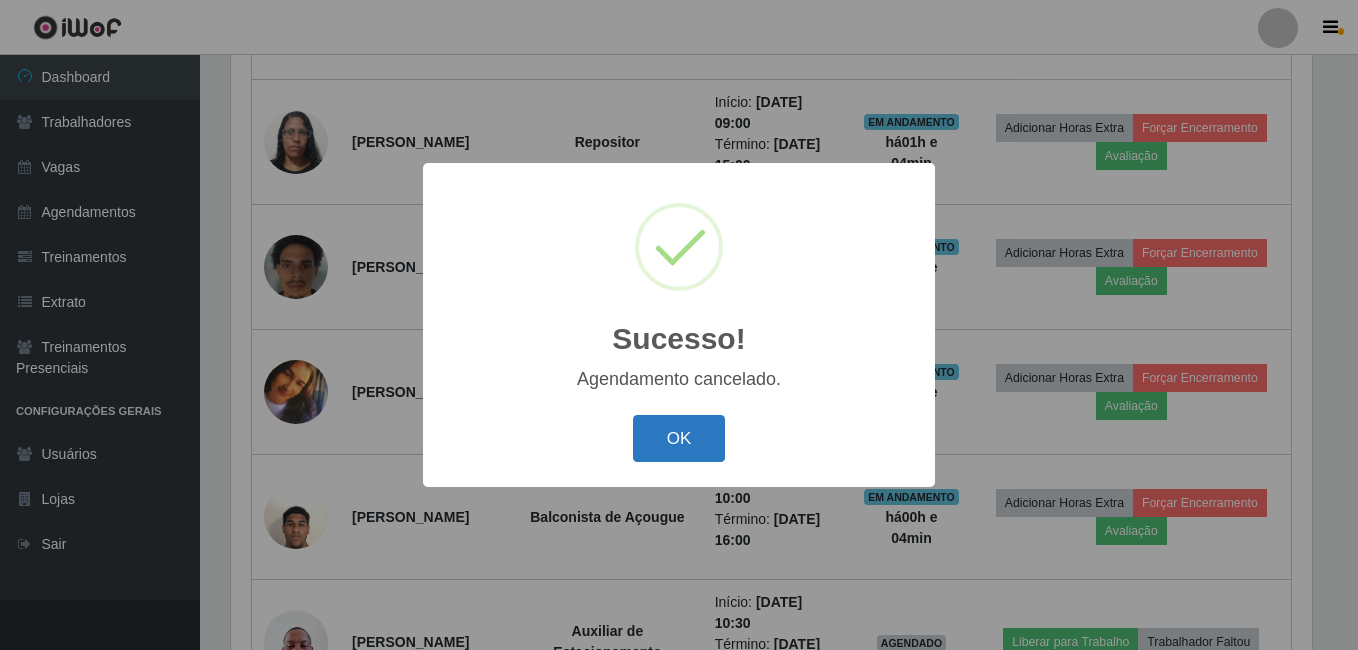 click on "OK" at bounding box center [679, 438] 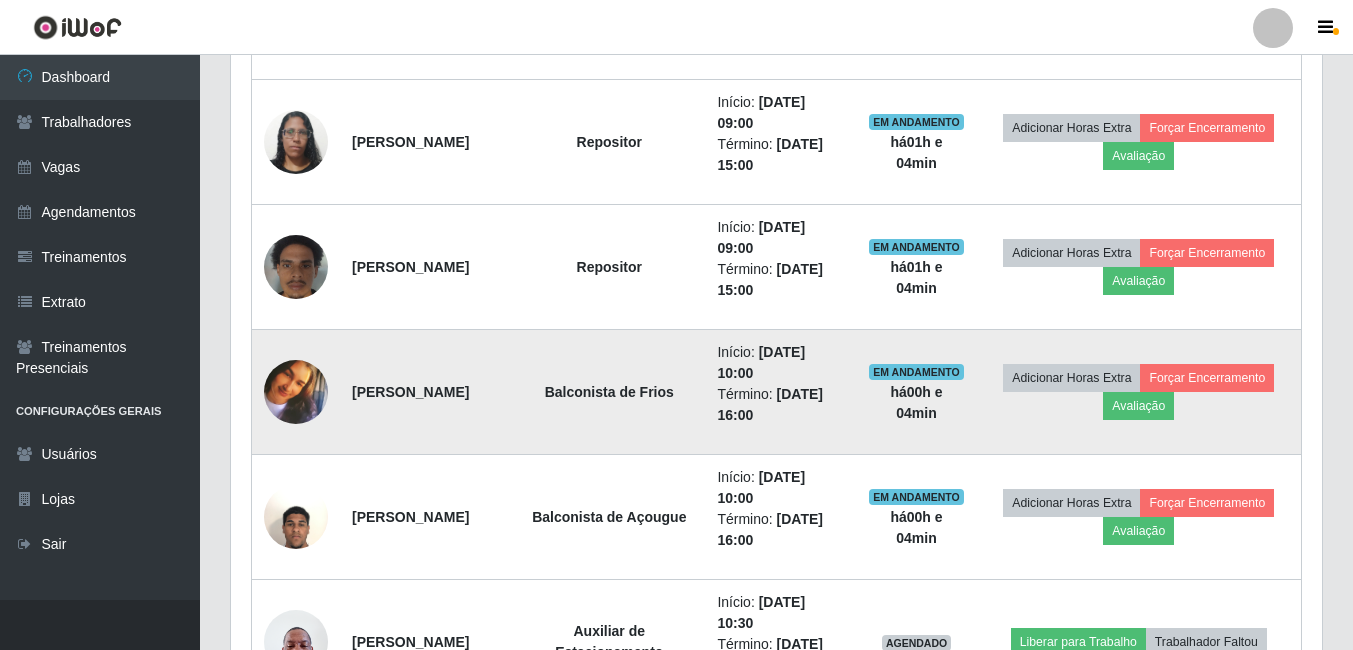 scroll, scrollTop: 999585, scrollLeft: 998909, axis: both 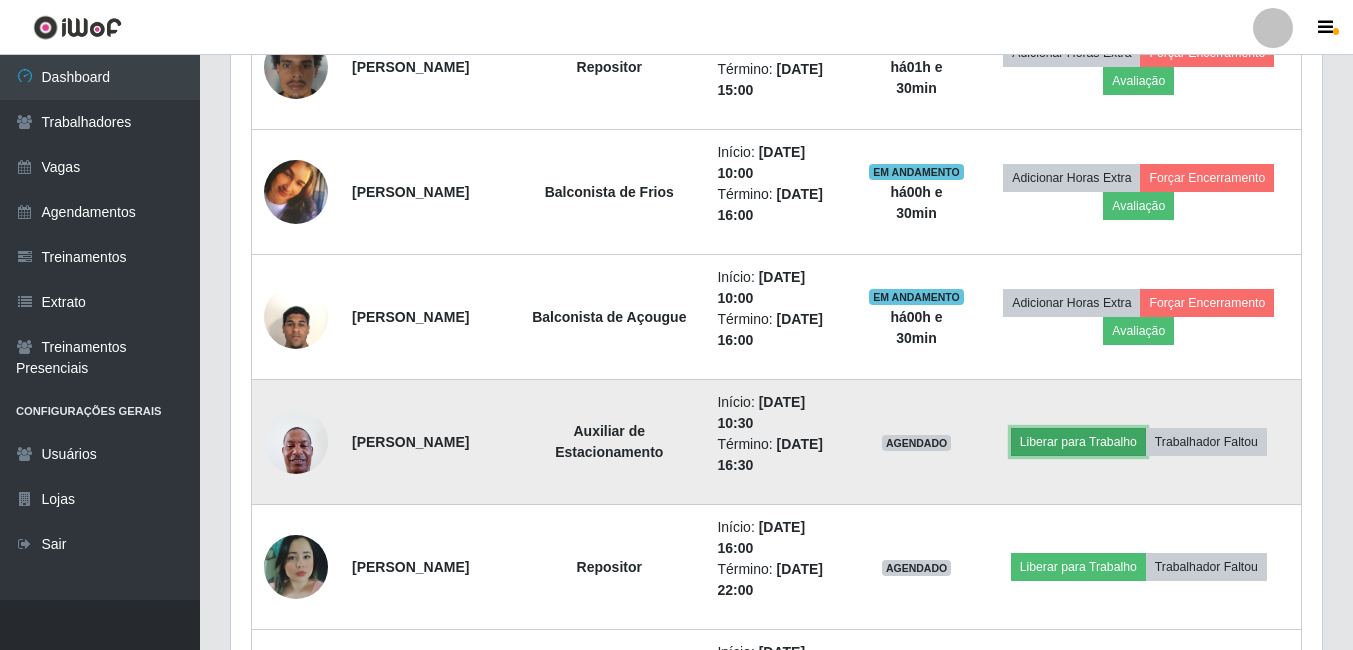 click on "Liberar para Trabalho" at bounding box center (1078, 442) 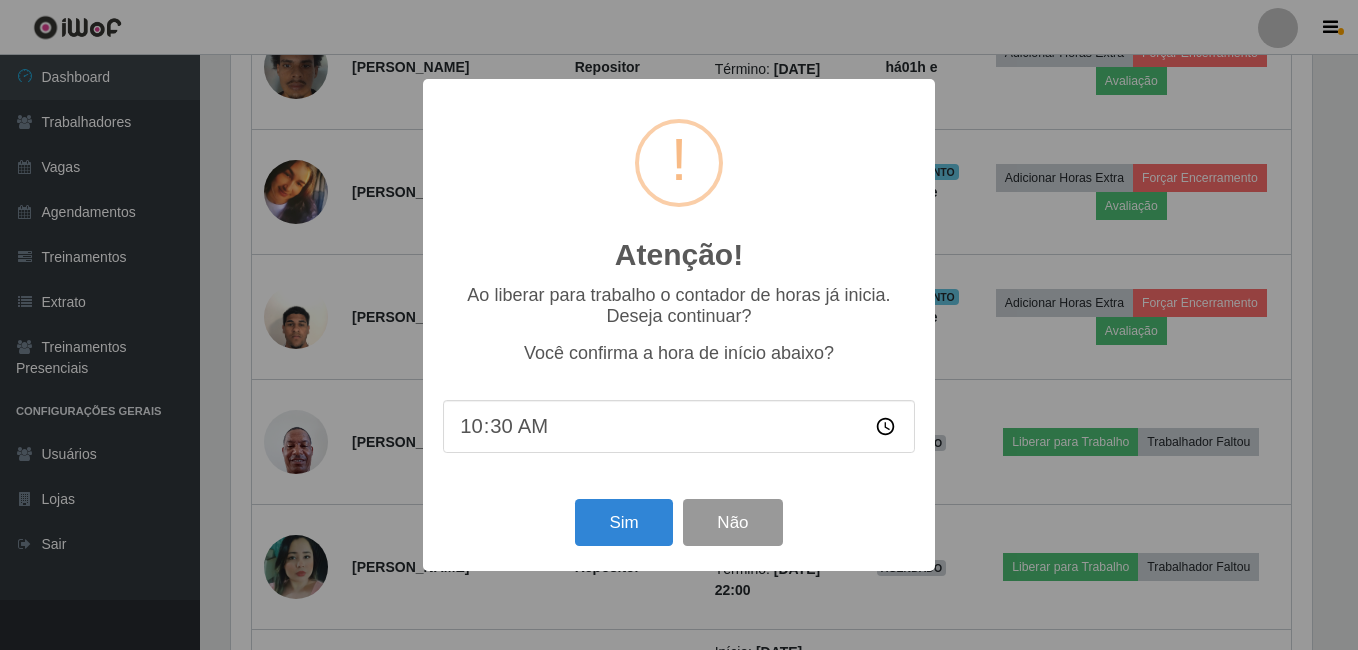 scroll, scrollTop: 999585, scrollLeft: 998919, axis: both 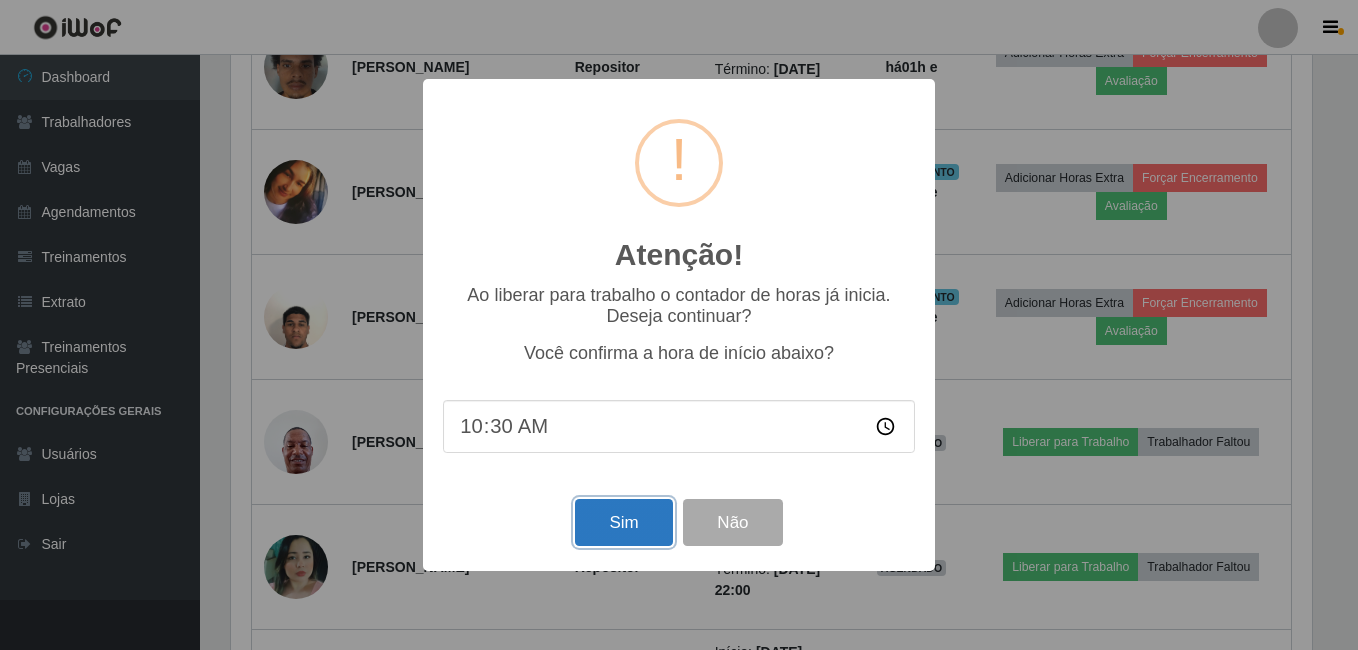 click on "Sim" at bounding box center (623, 522) 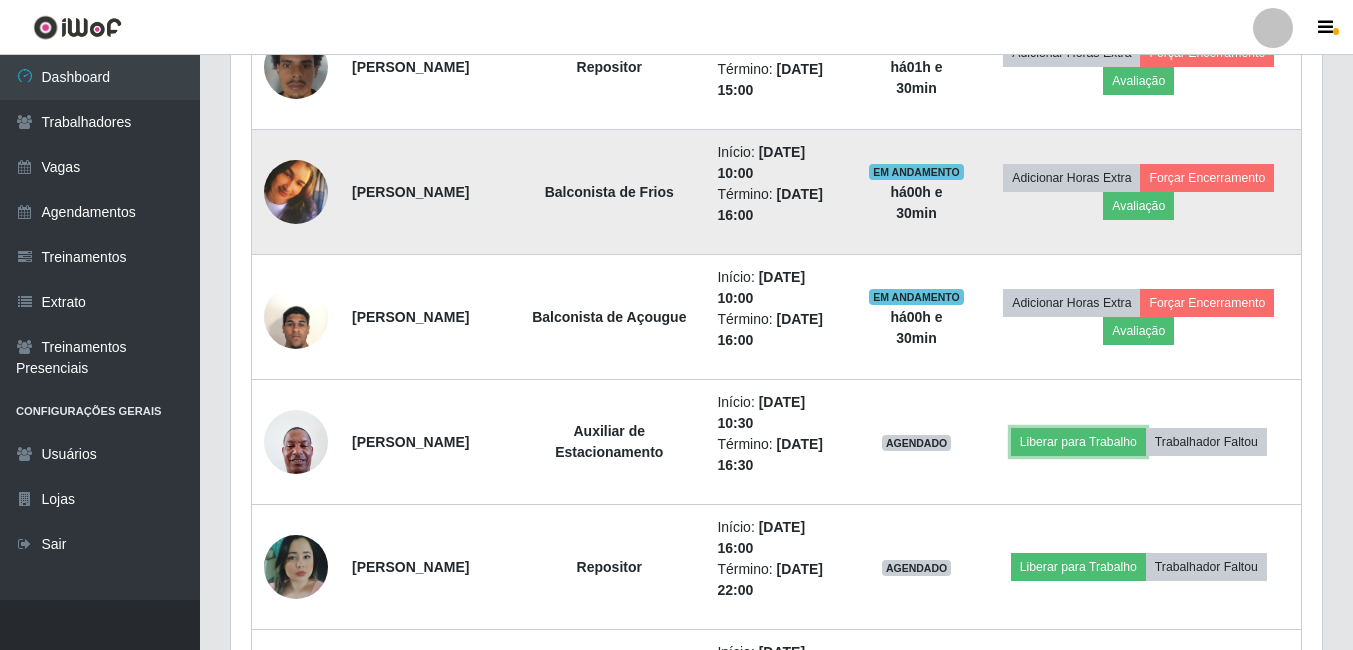 scroll, scrollTop: 999585, scrollLeft: 998909, axis: both 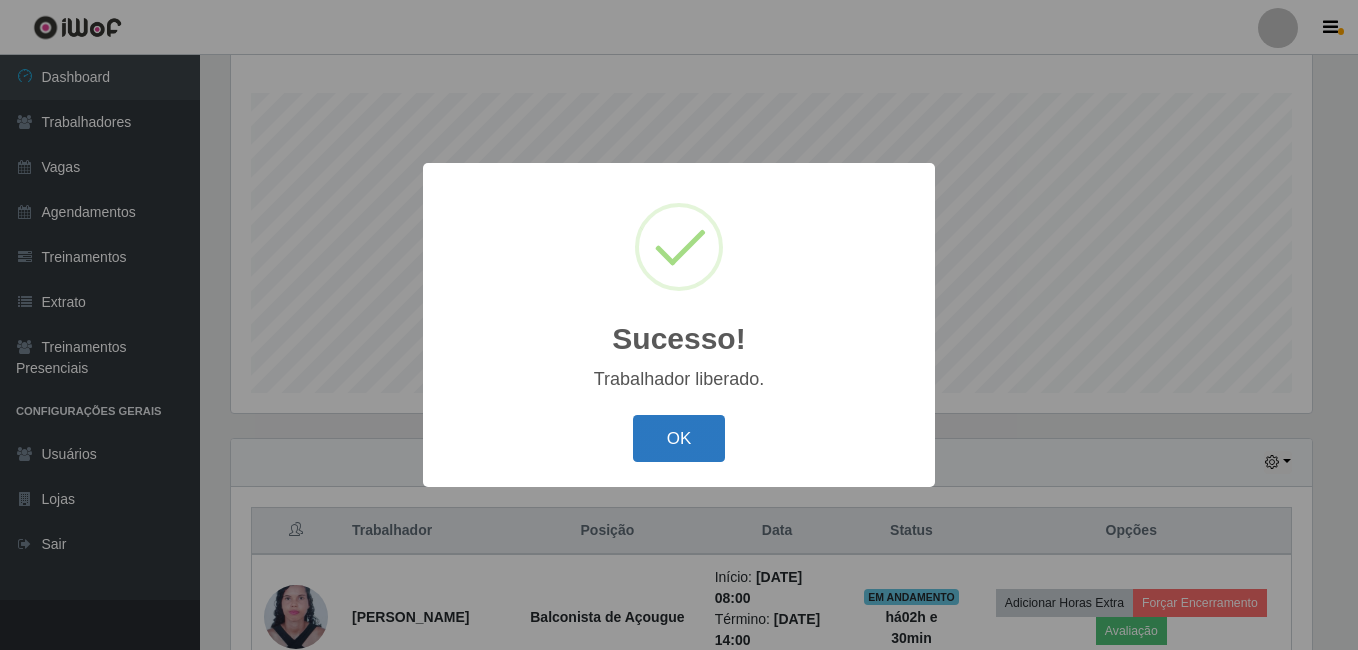 click on "OK" at bounding box center (679, 438) 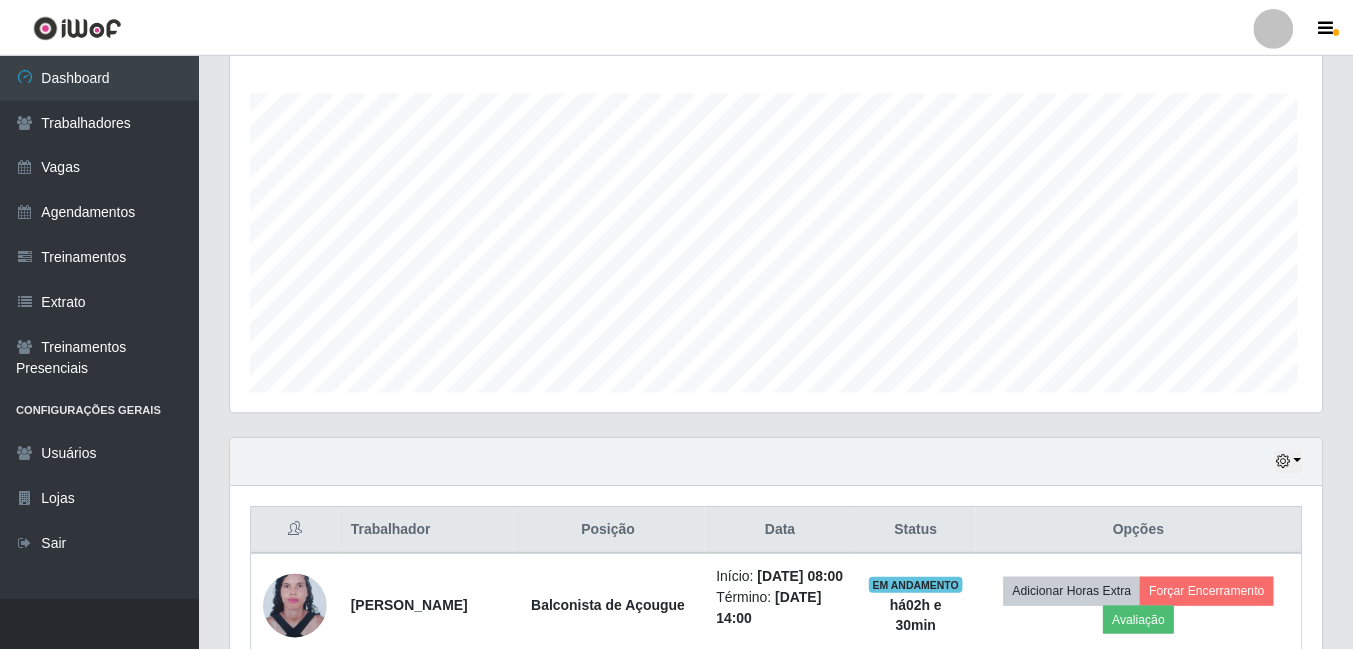 scroll, scrollTop: 999585, scrollLeft: 998909, axis: both 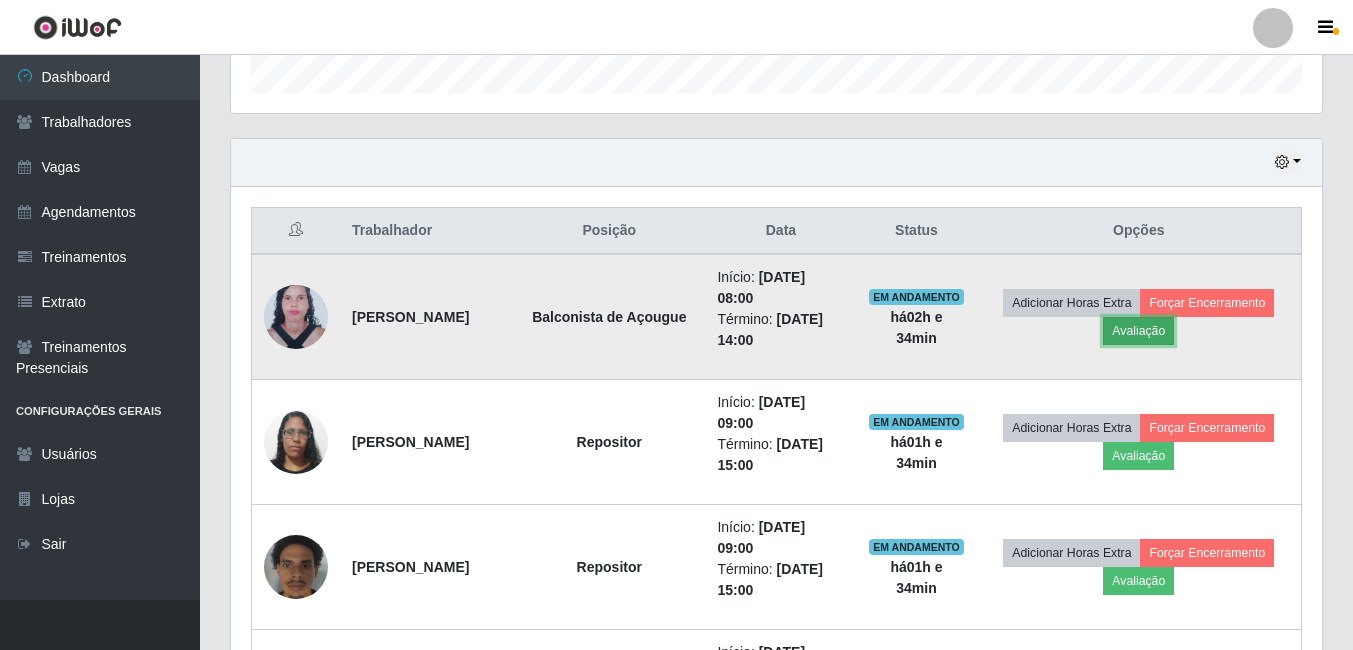 click on "Avaliação" at bounding box center [1138, 331] 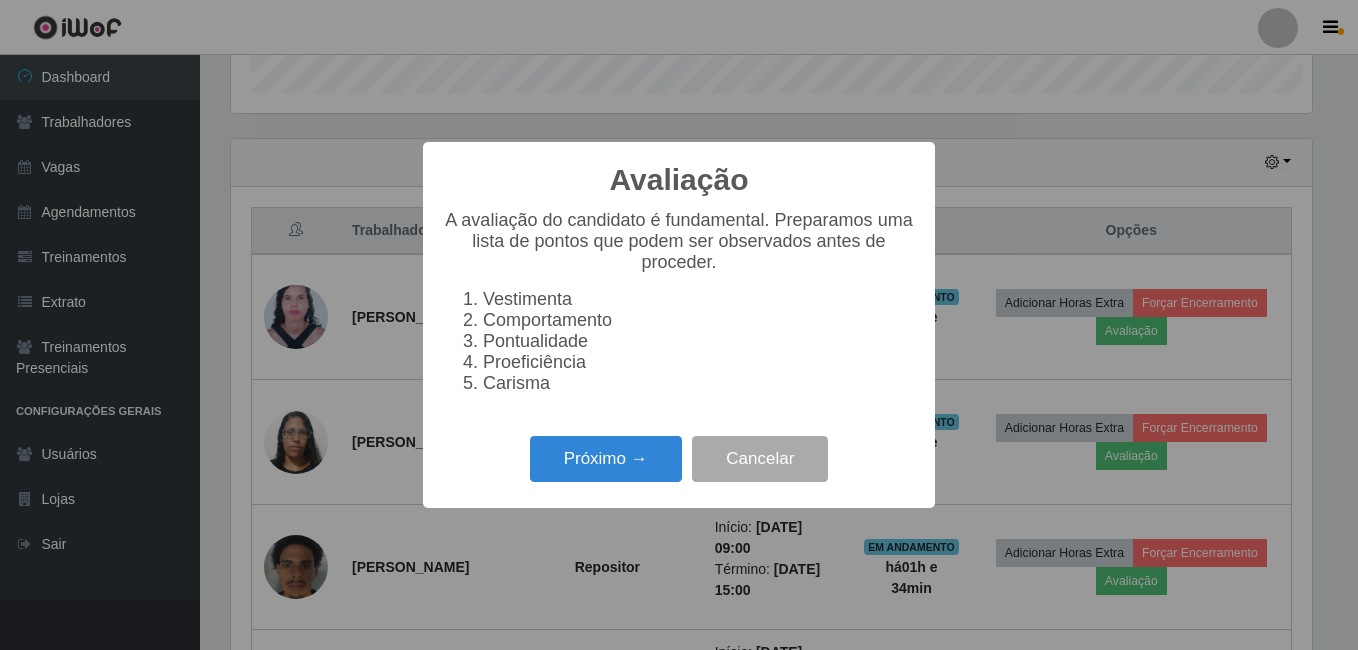 scroll, scrollTop: 999585, scrollLeft: 998919, axis: both 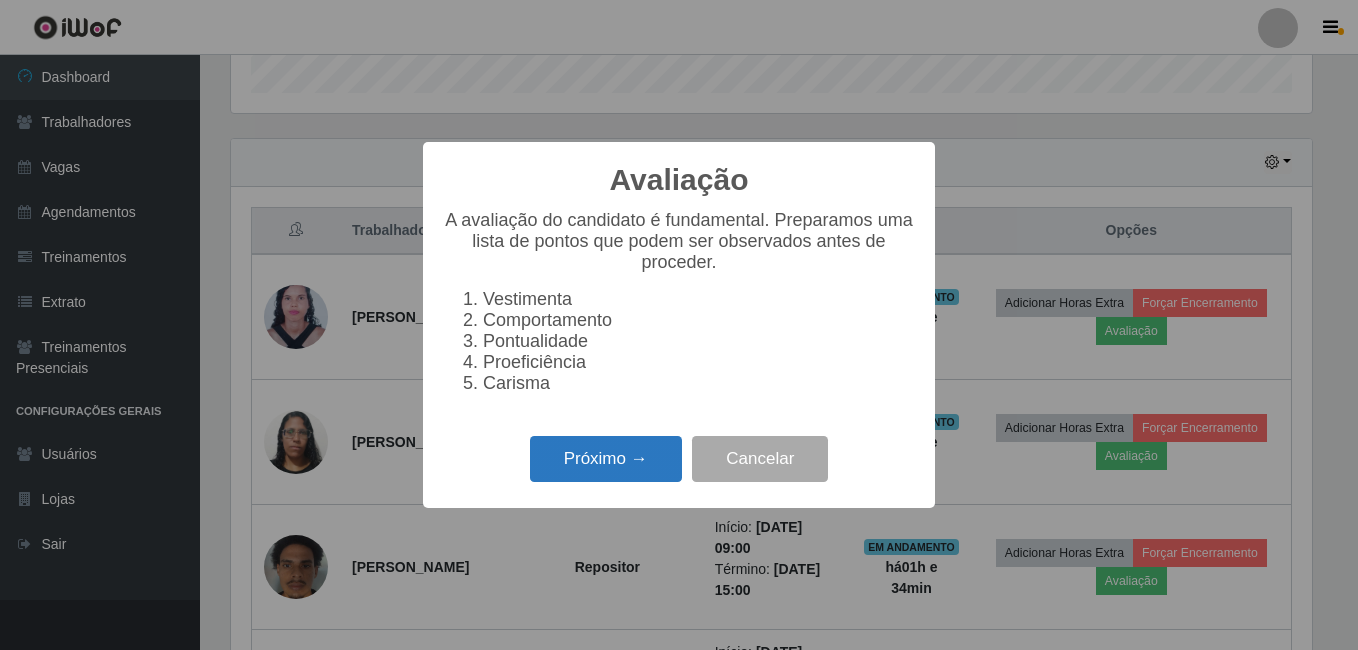 click on "Próximo →" at bounding box center (606, 459) 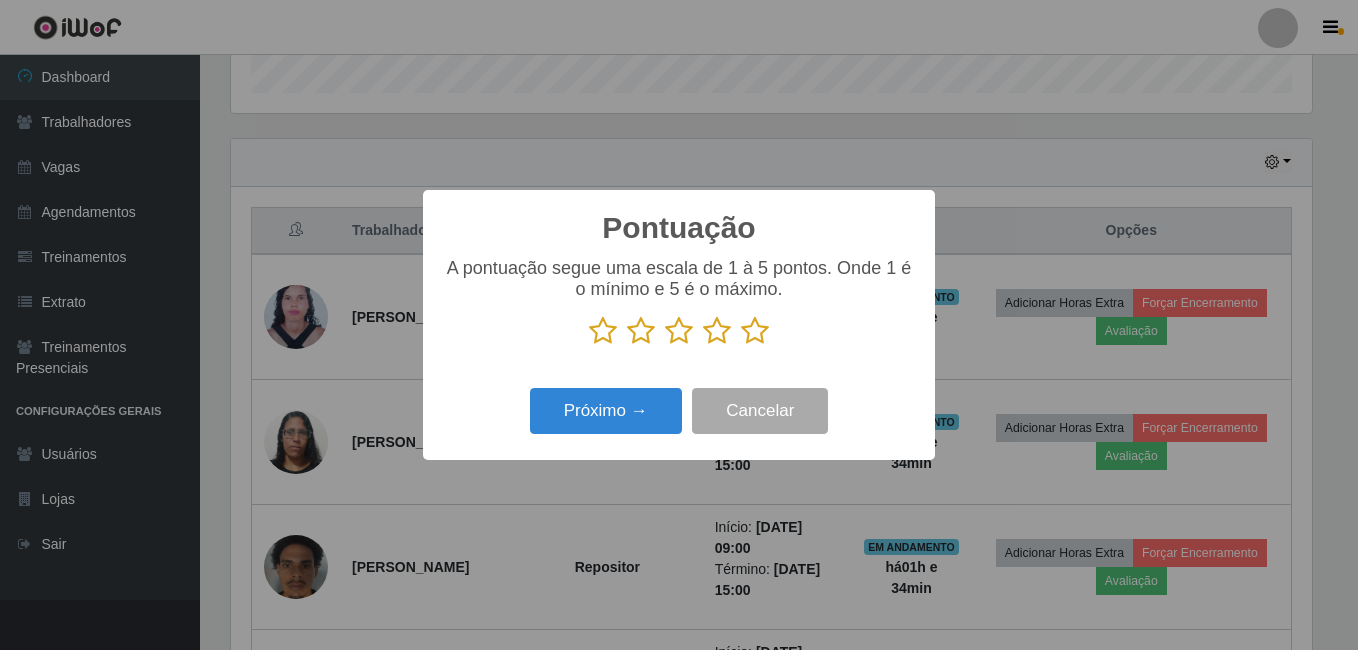 click at bounding box center [755, 331] 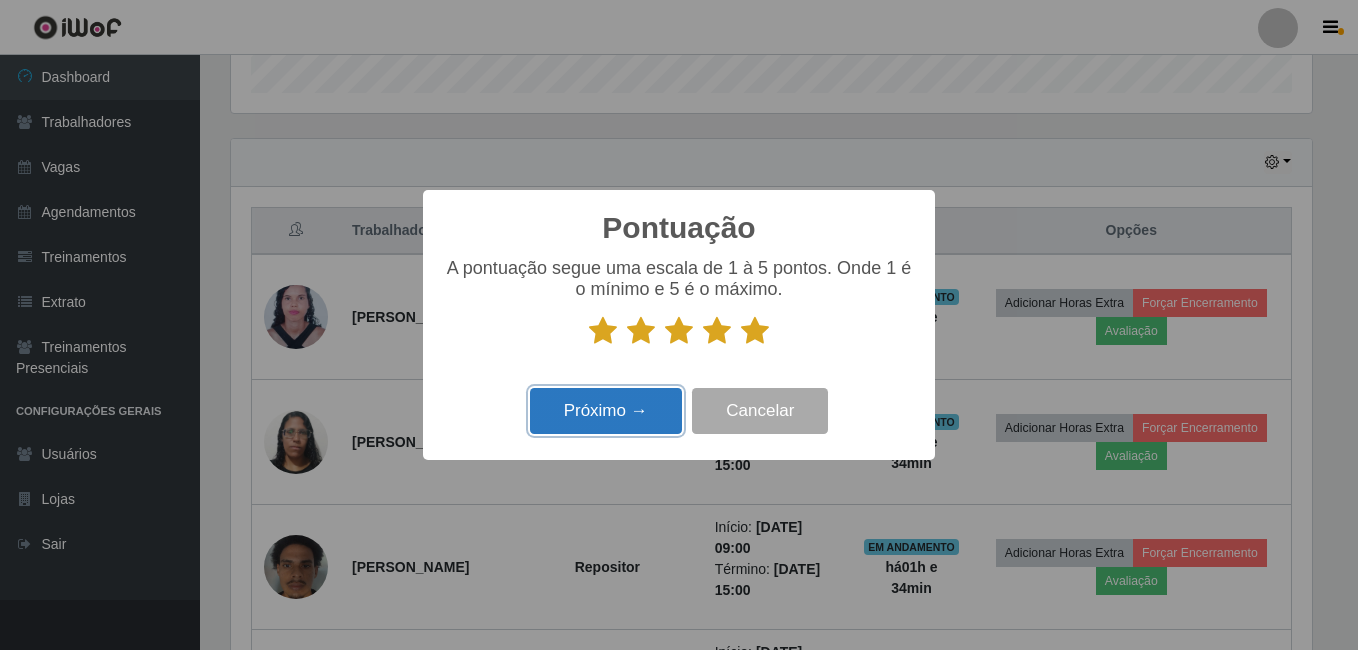 click on "Próximo →" at bounding box center (606, 411) 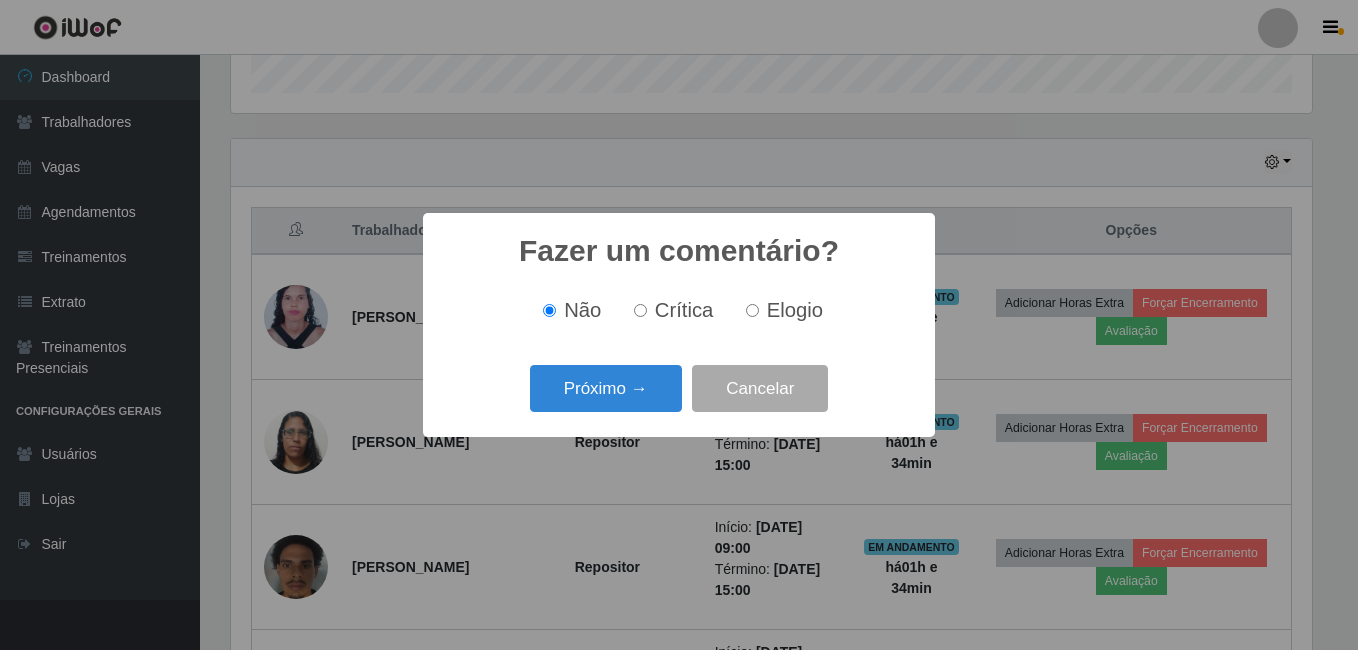 scroll, scrollTop: 999585, scrollLeft: 998919, axis: both 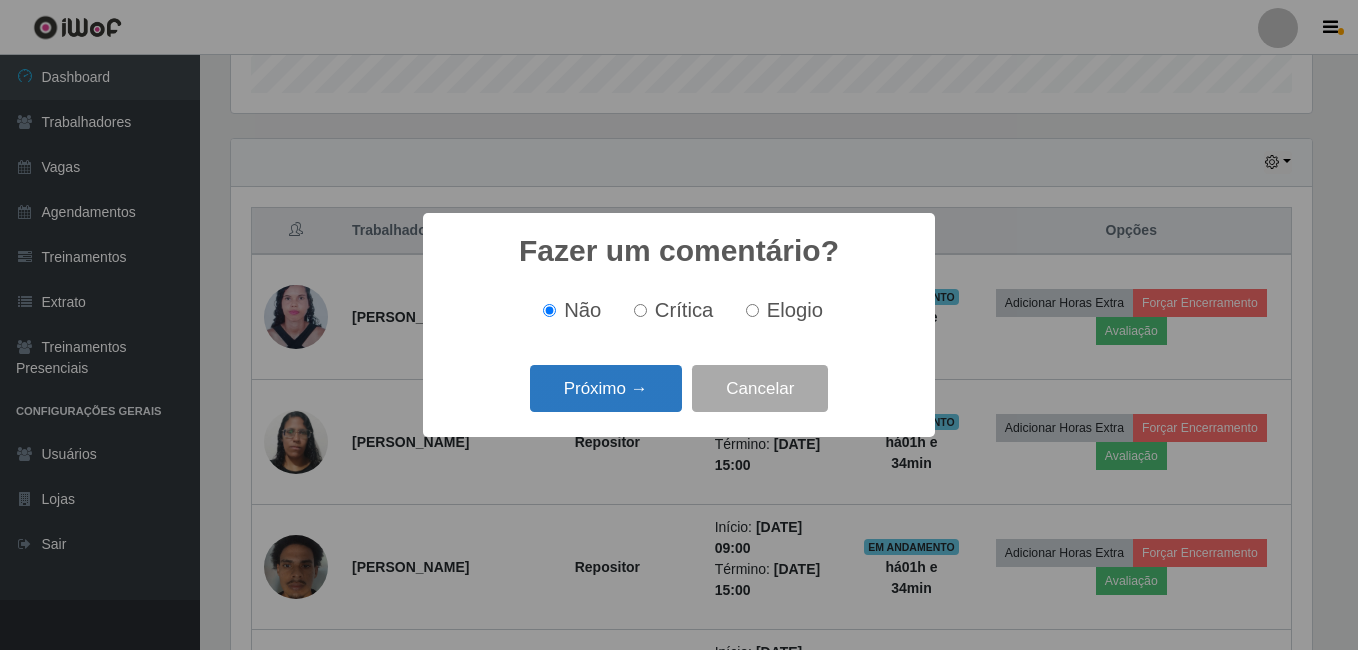 click on "Próximo →" at bounding box center [606, 388] 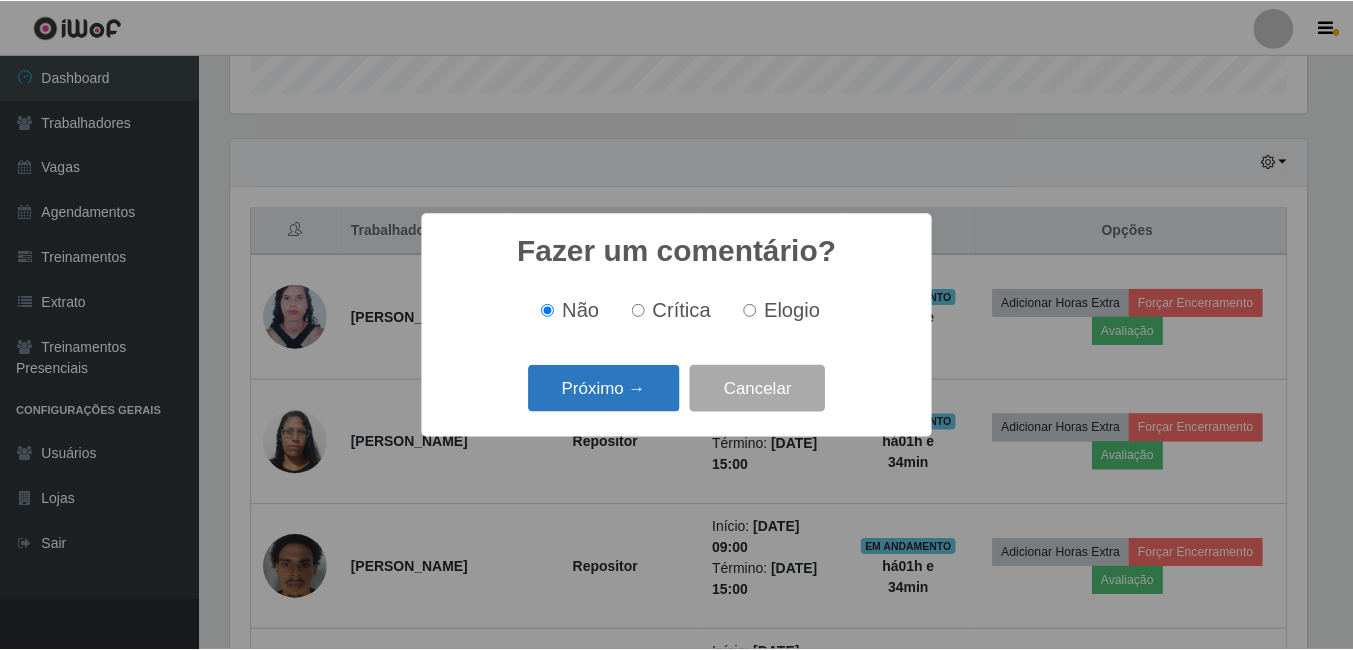 scroll, scrollTop: 999585, scrollLeft: 998919, axis: both 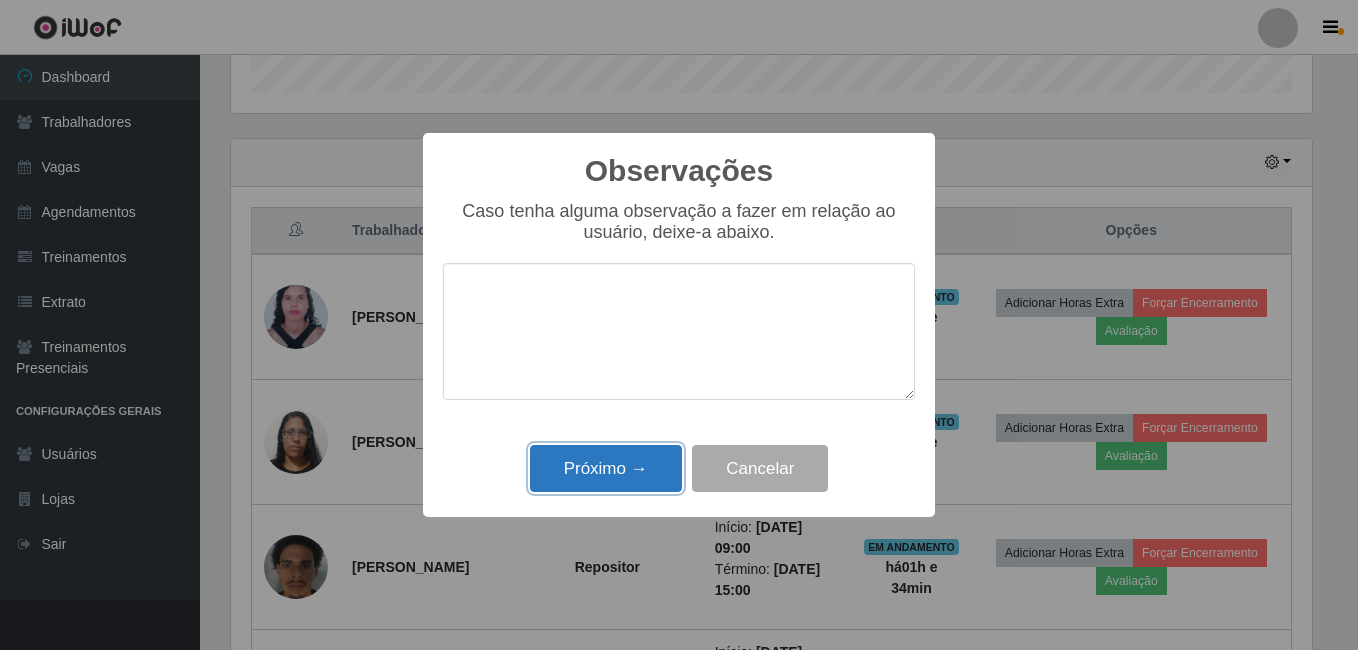 click on "Próximo →" at bounding box center (606, 468) 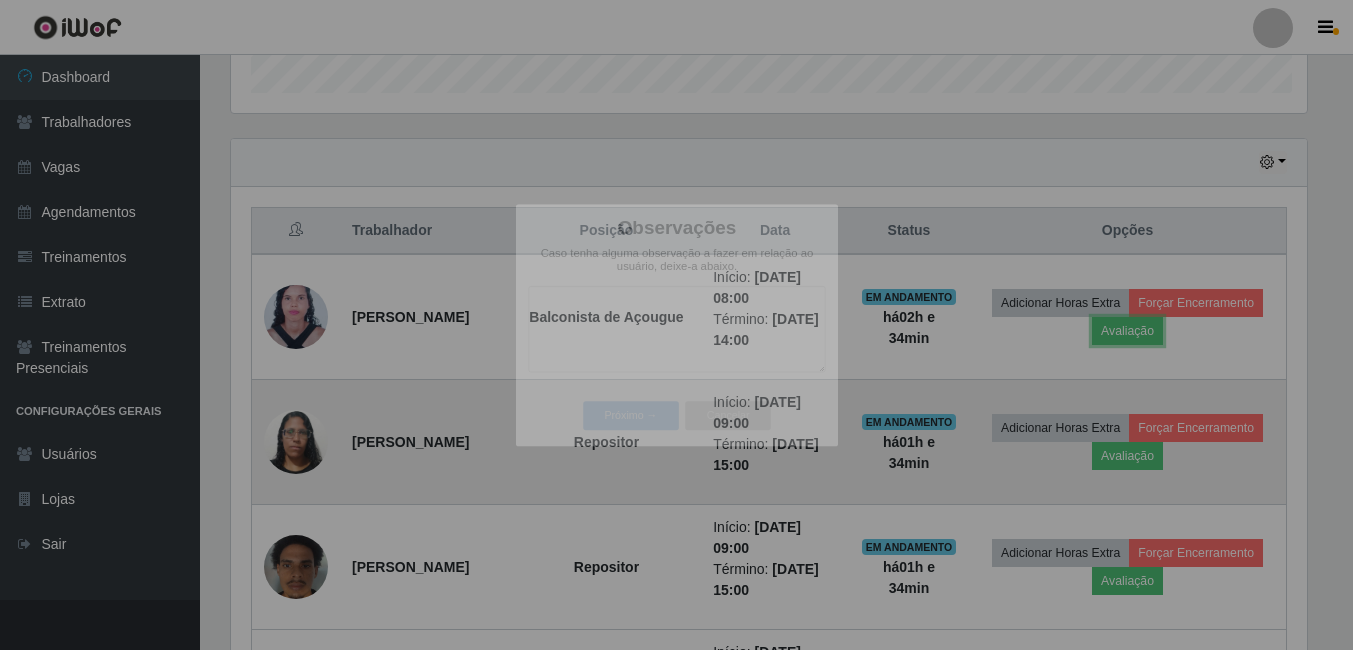 scroll, scrollTop: 999585, scrollLeft: 998909, axis: both 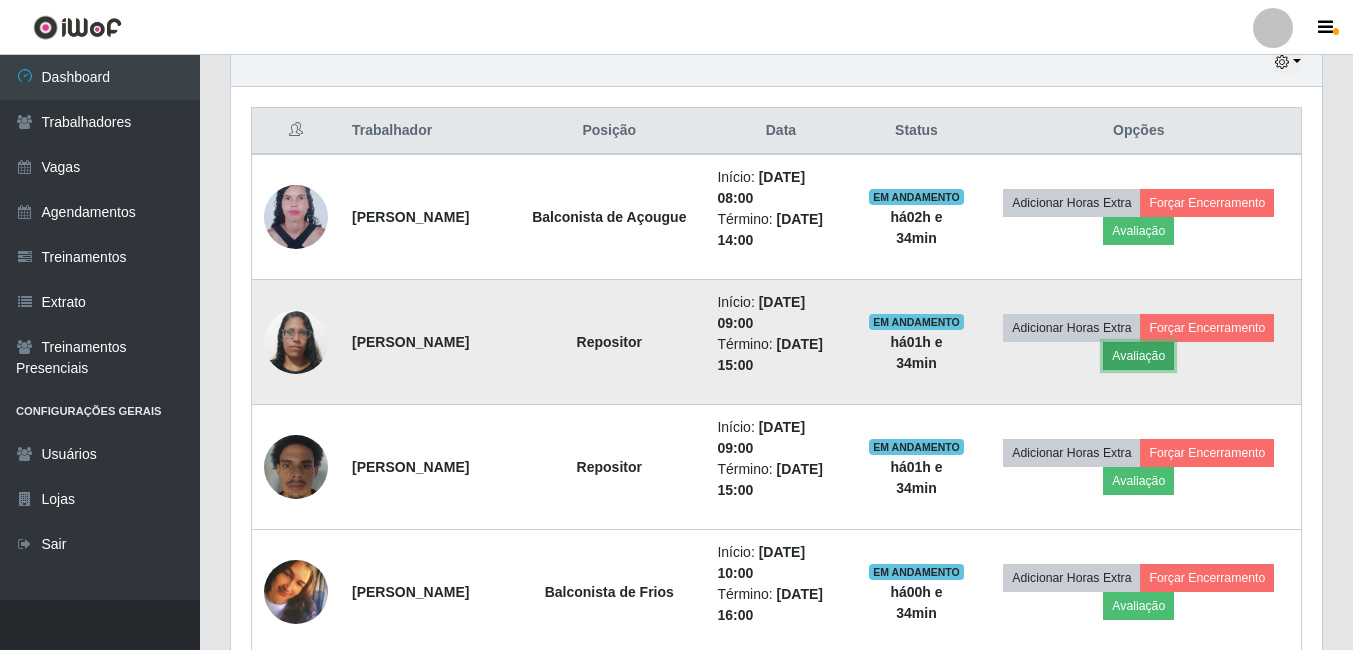 click on "Avaliação" at bounding box center [1138, 356] 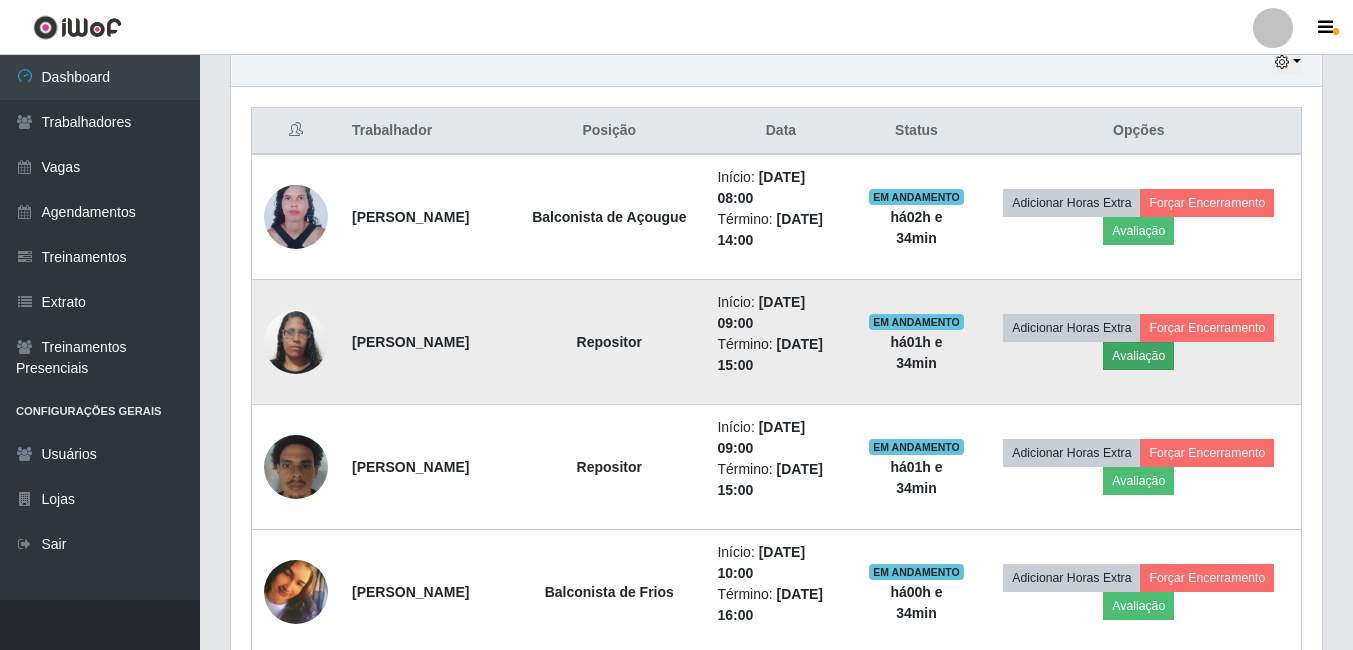 scroll, scrollTop: 999585, scrollLeft: 998919, axis: both 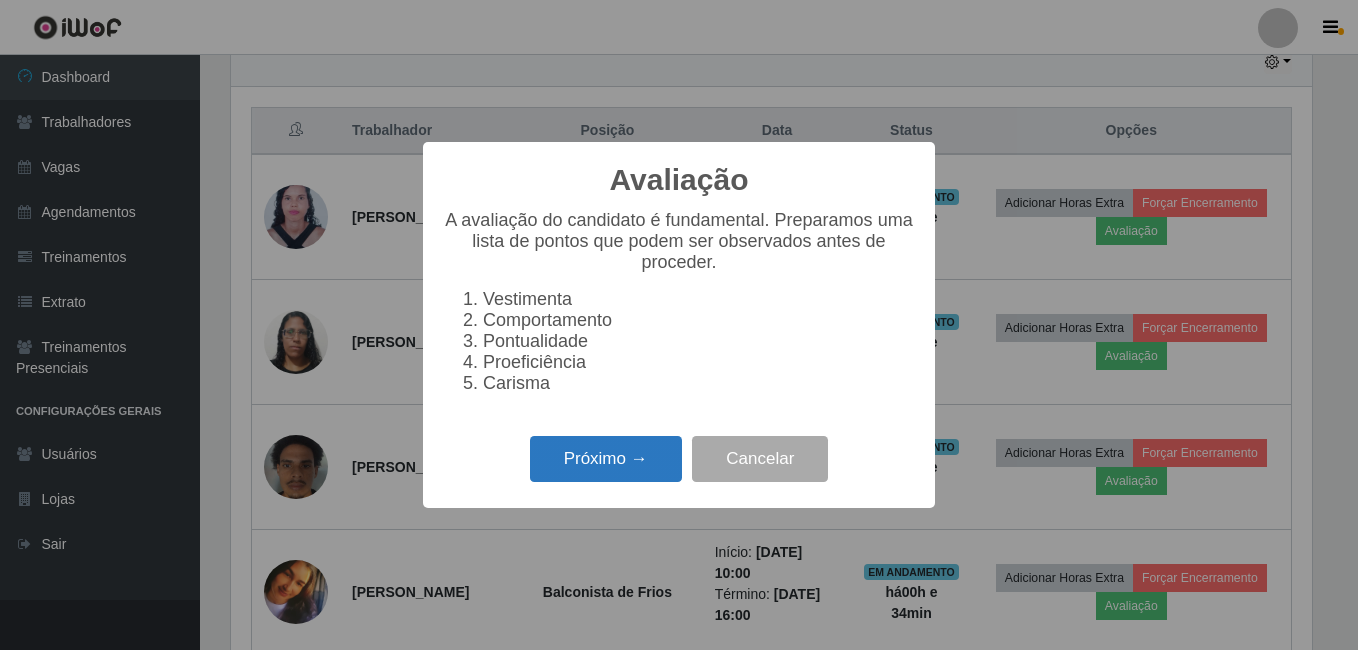 click on "Próximo →" at bounding box center (606, 459) 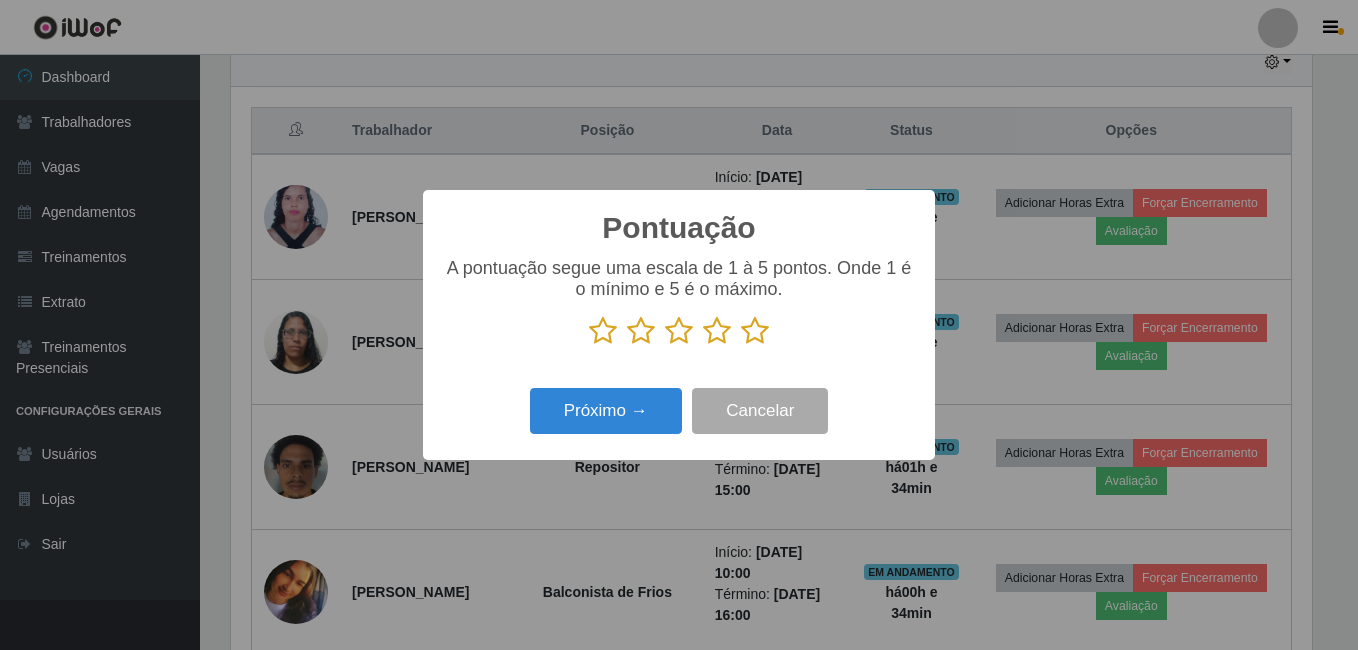 click at bounding box center (755, 331) 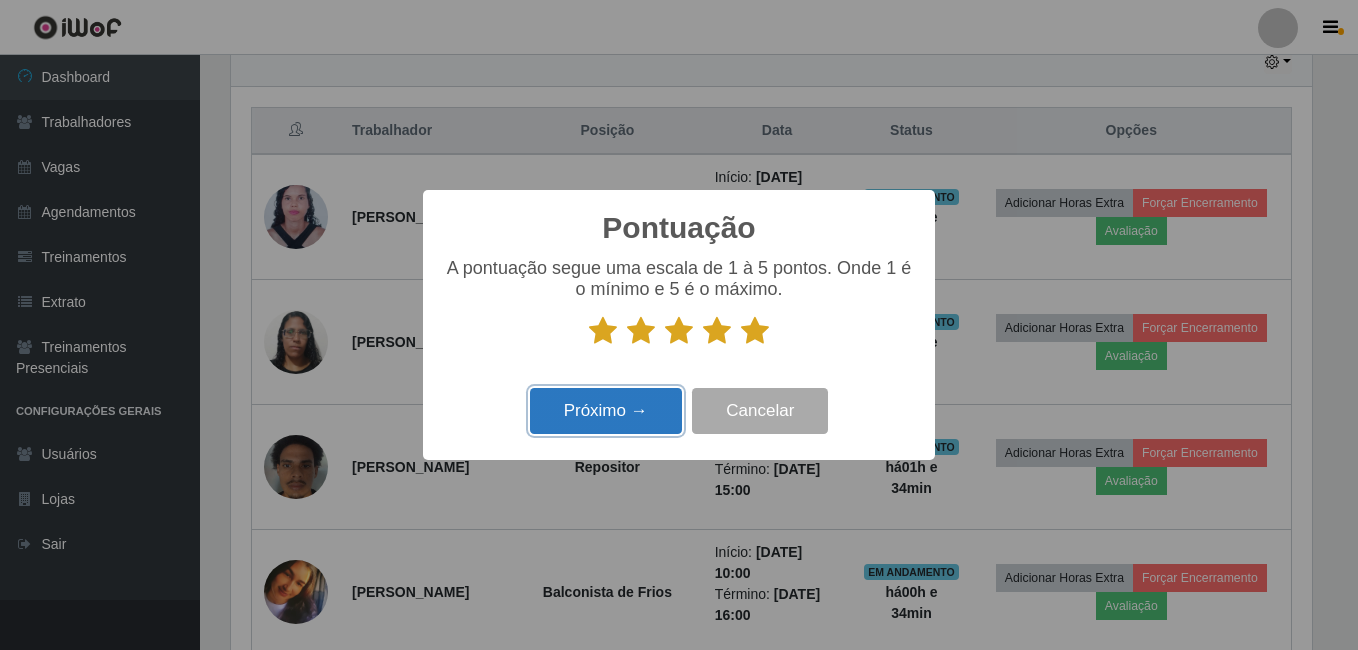 click on "Próximo →" at bounding box center (606, 411) 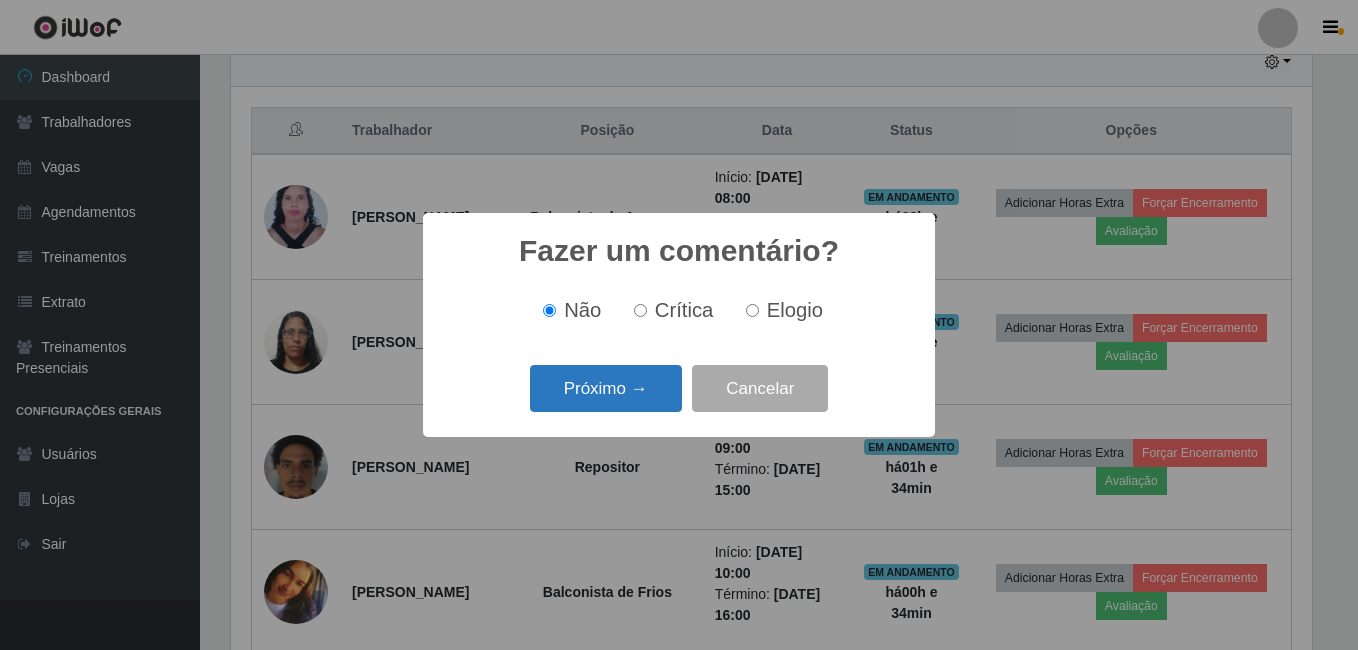 click on "Próximo →" at bounding box center (606, 388) 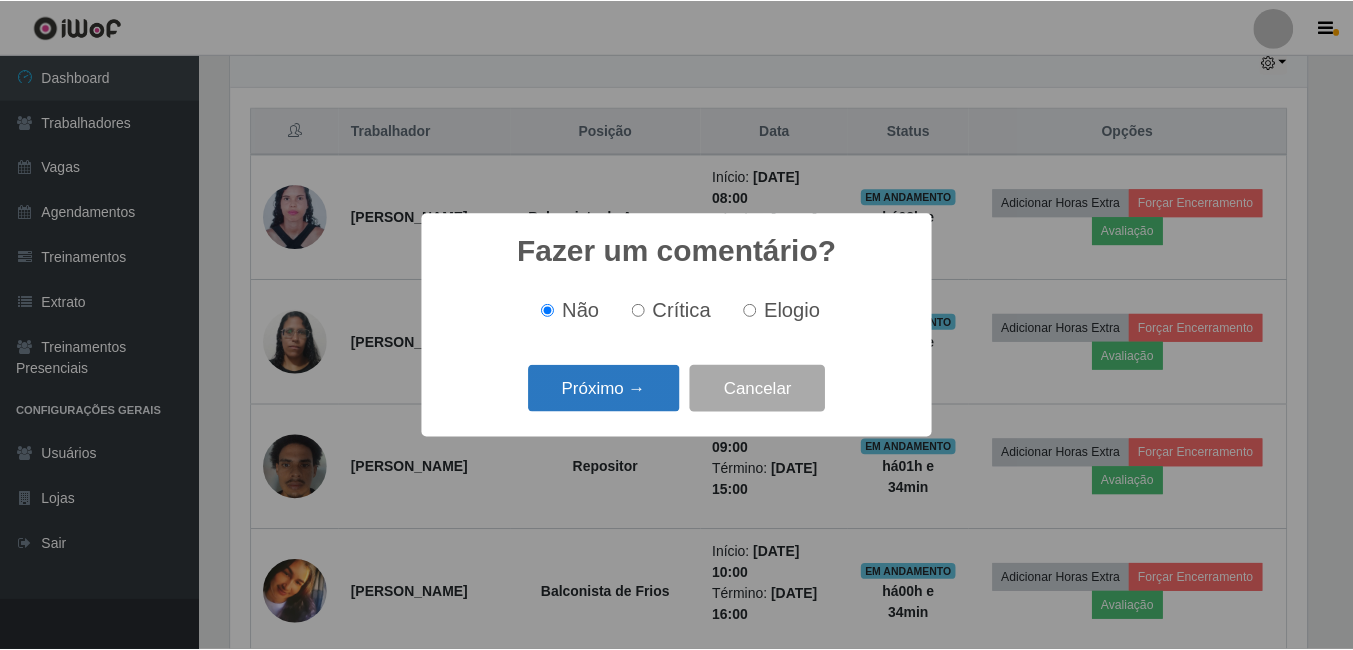 scroll, scrollTop: 999585, scrollLeft: 998919, axis: both 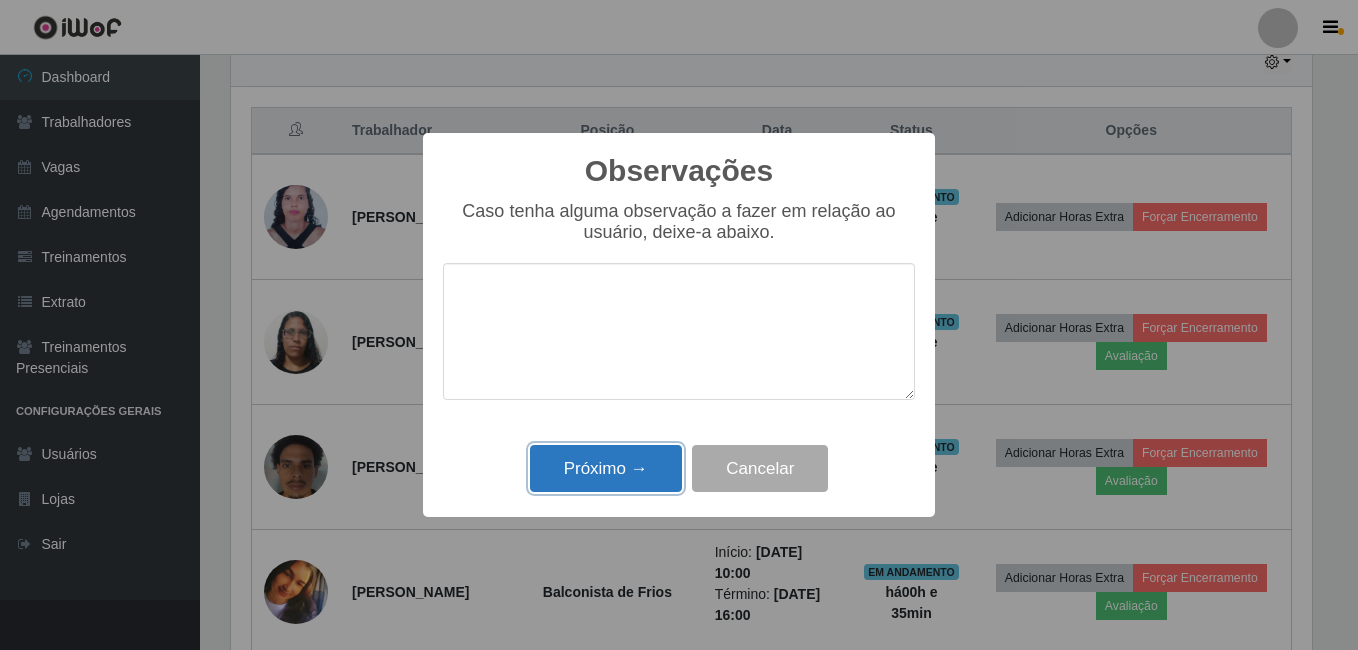 click on "Próximo →" at bounding box center [606, 468] 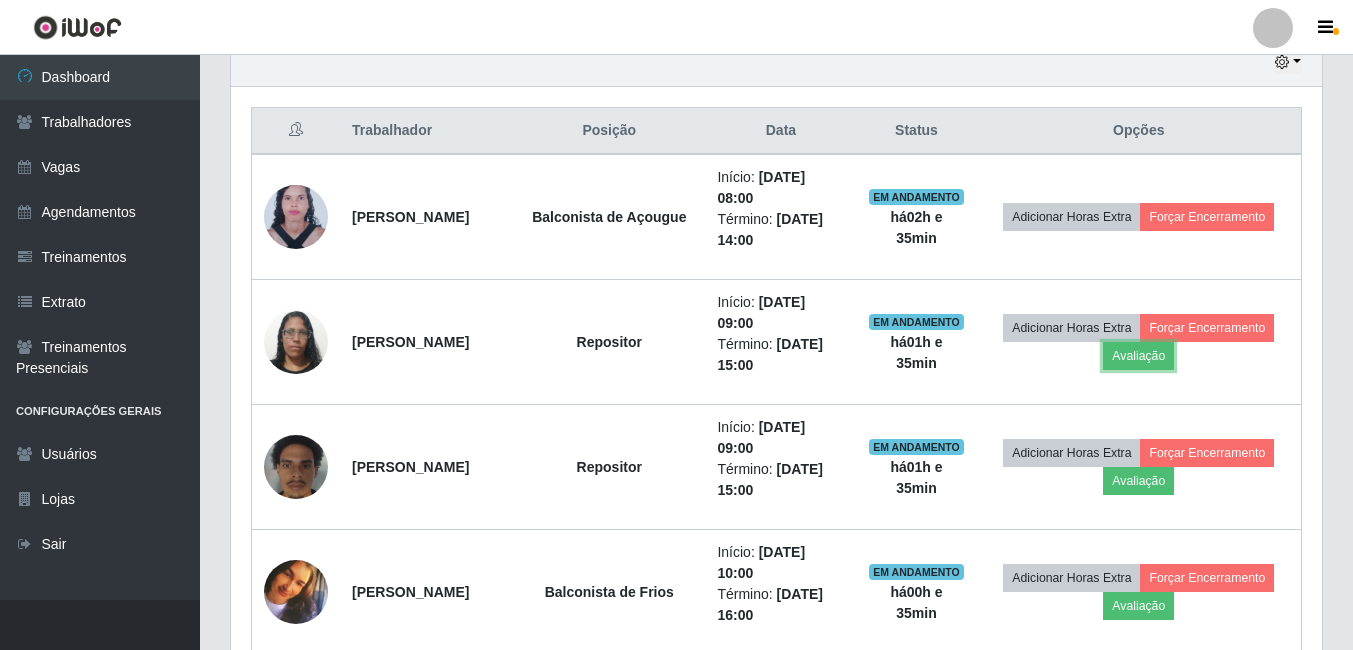 scroll, scrollTop: 999585, scrollLeft: 998909, axis: both 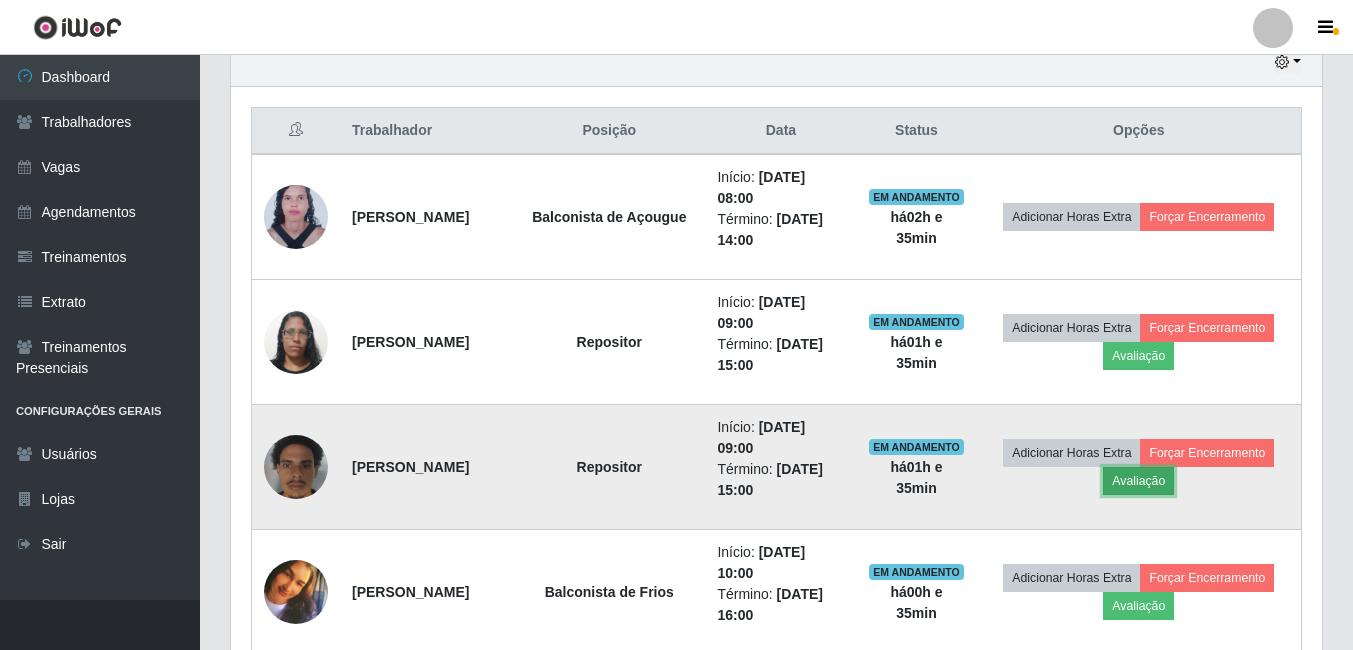 click on "Avaliação" at bounding box center [1138, 481] 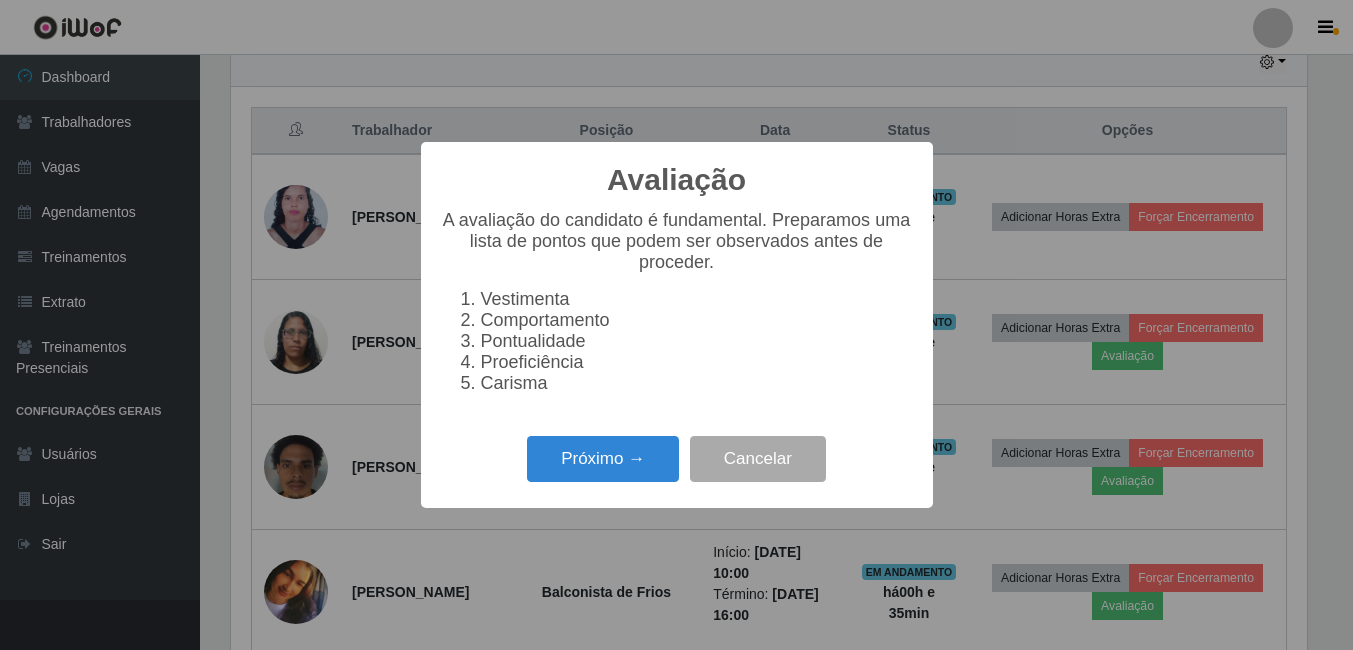 scroll, scrollTop: 999585, scrollLeft: 998919, axis: both 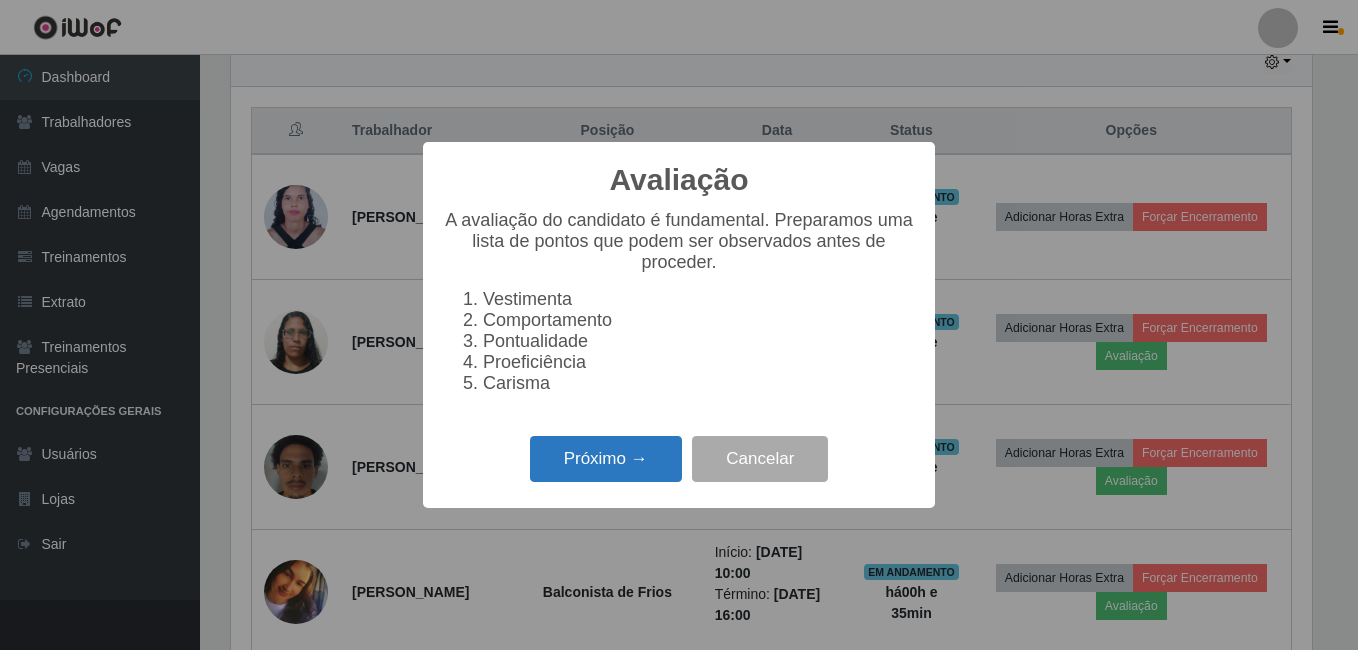 click on "Próximo →" at bounding box center [606, 459] 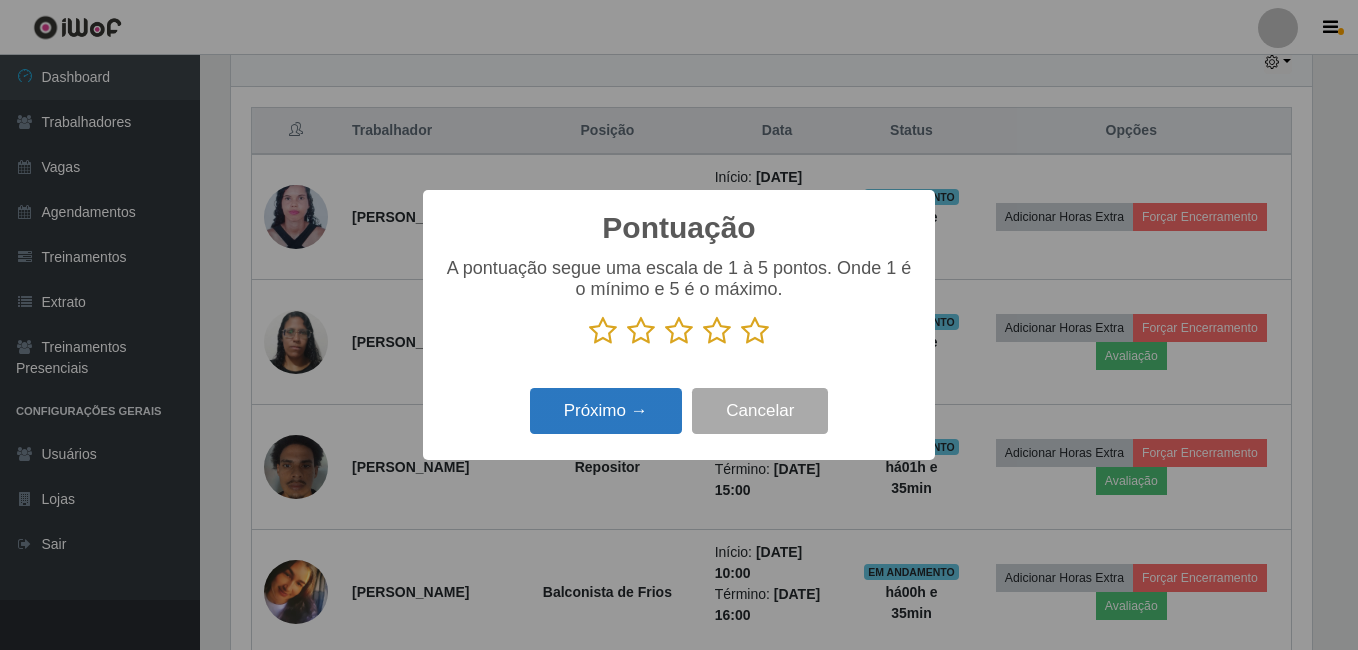 scroll, scrollTop: 999585, scrollLeft: 998919, axis: both 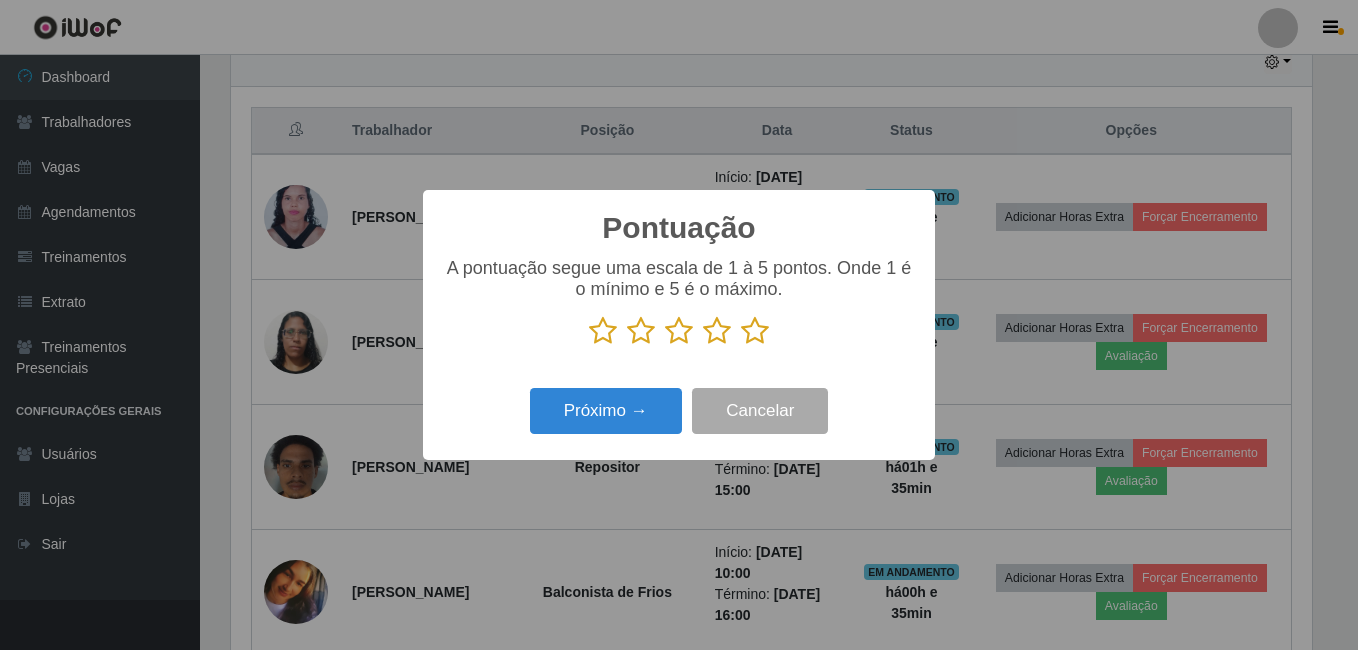 click at bounding box center [755, 331] 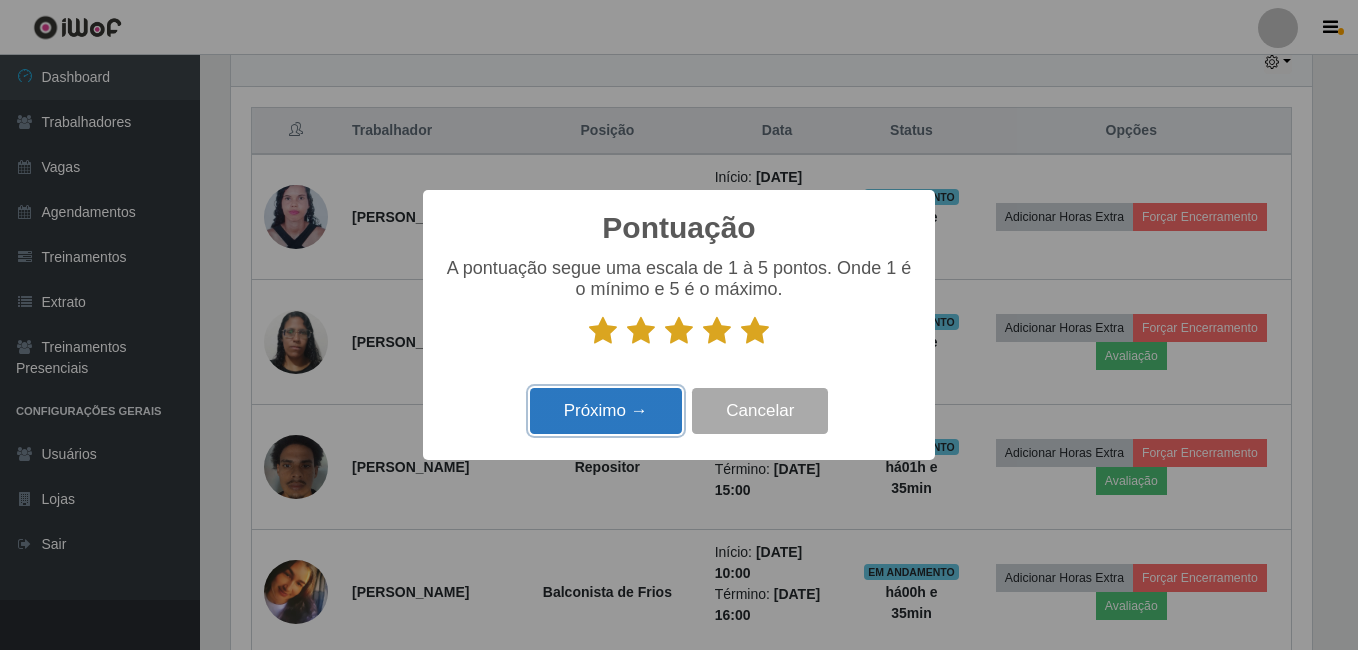 click on "Próximo →" at bounding box center [606, 411] 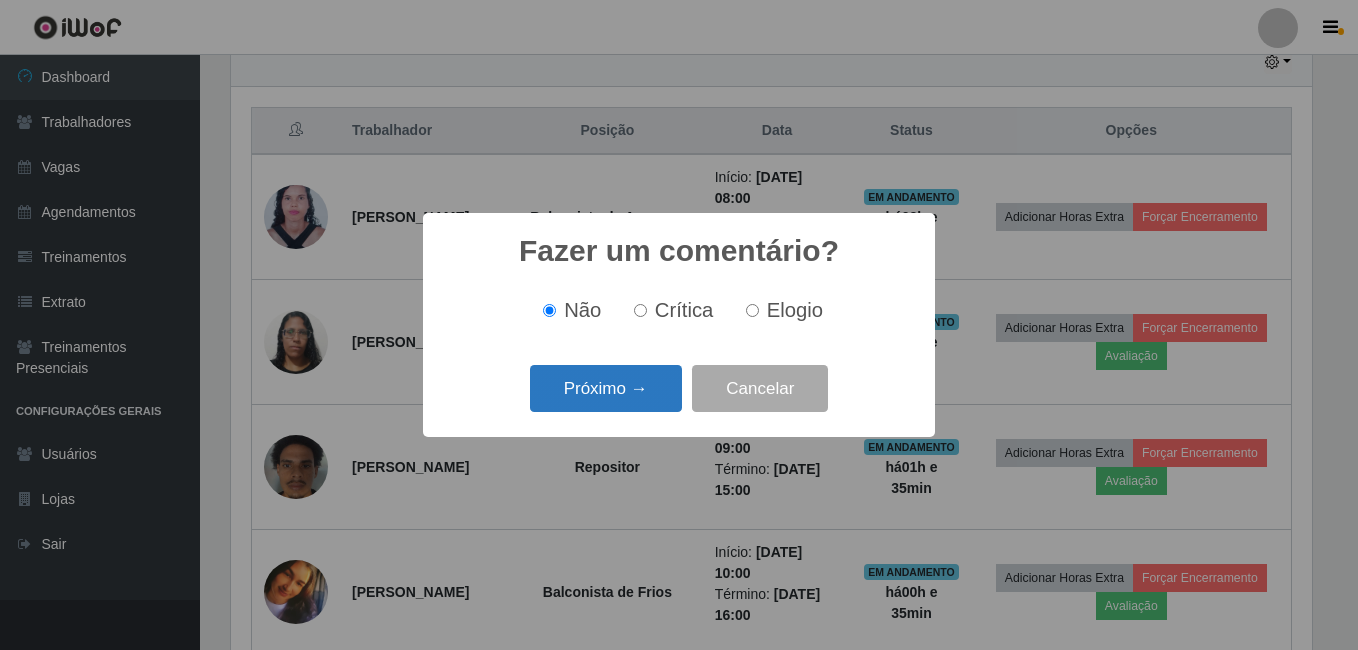 click on "Próximo →" at bounding box center [606, 388] 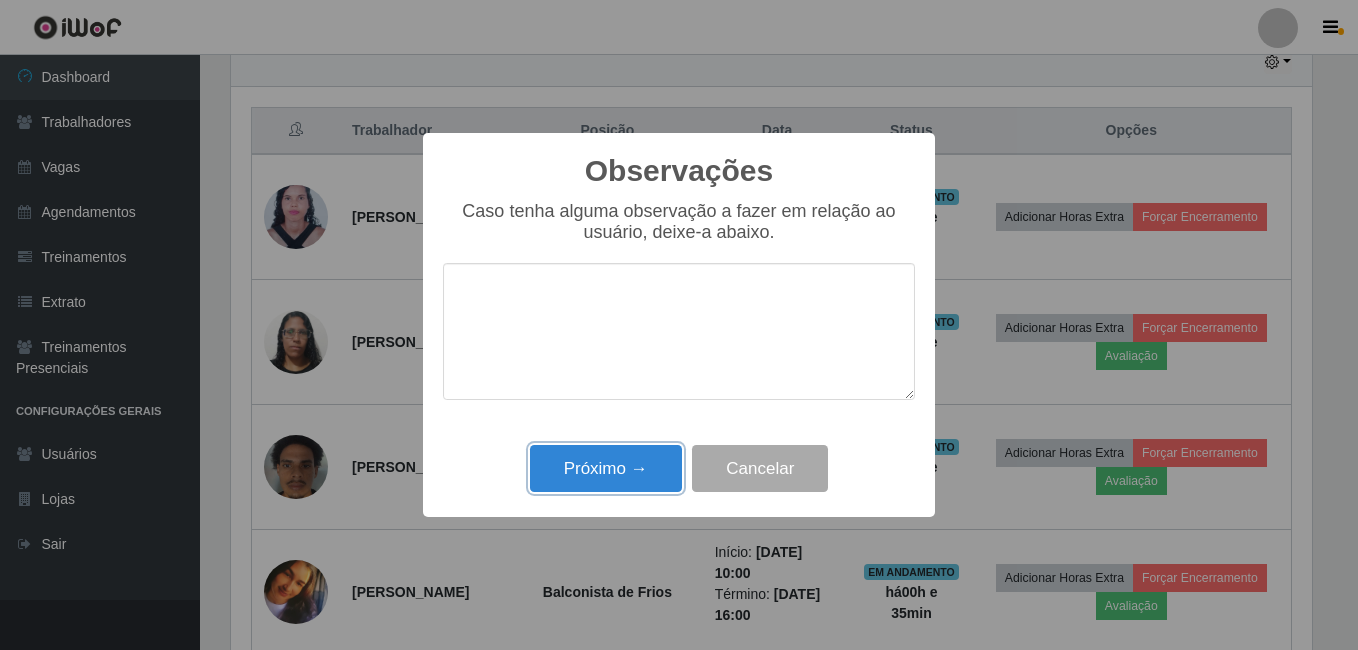 click on "Próximo →" at bounding box center (606, 468) 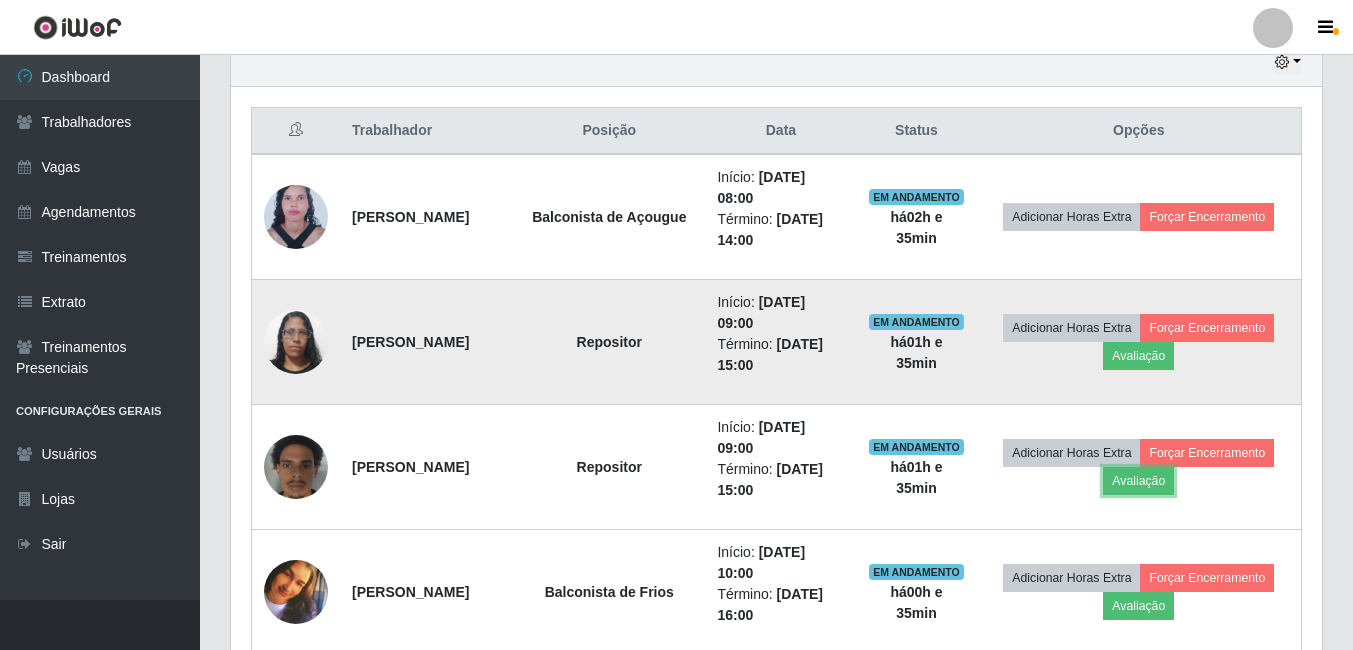 scroll, scrollTop: 999585, scrollLeft: 998909, axis: both 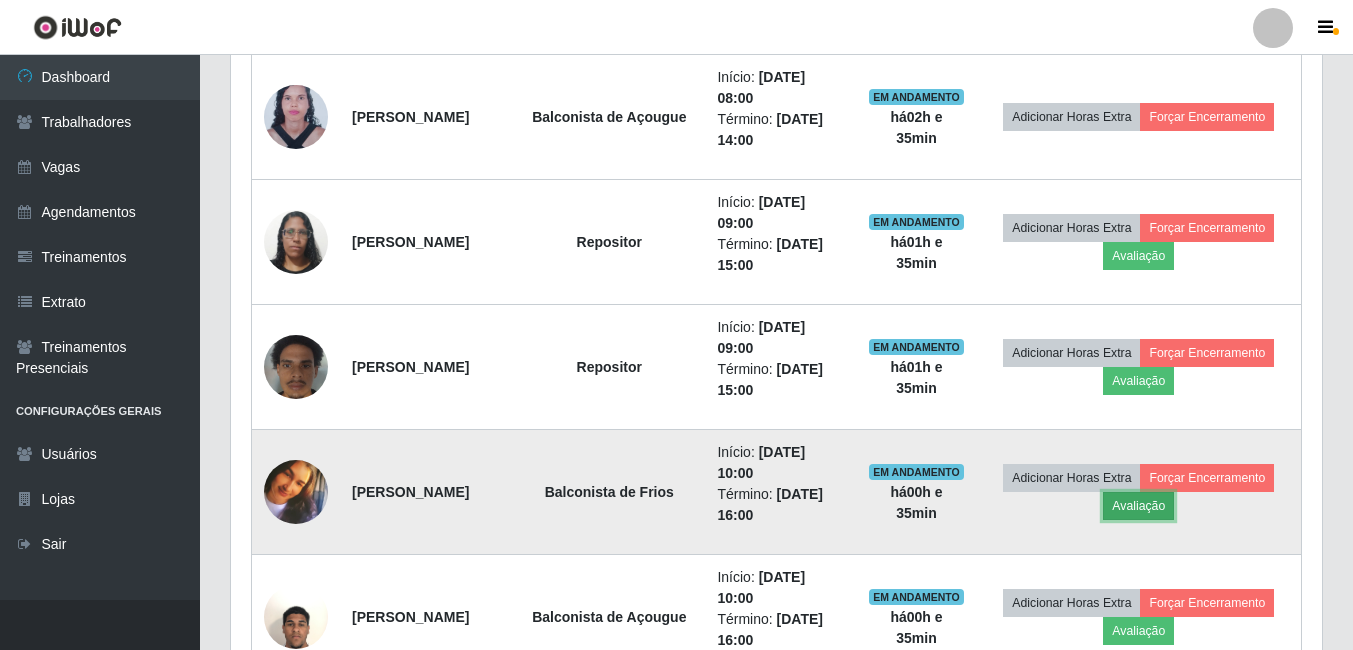 click on "Avaliação" at bounding box center (1138, 506) 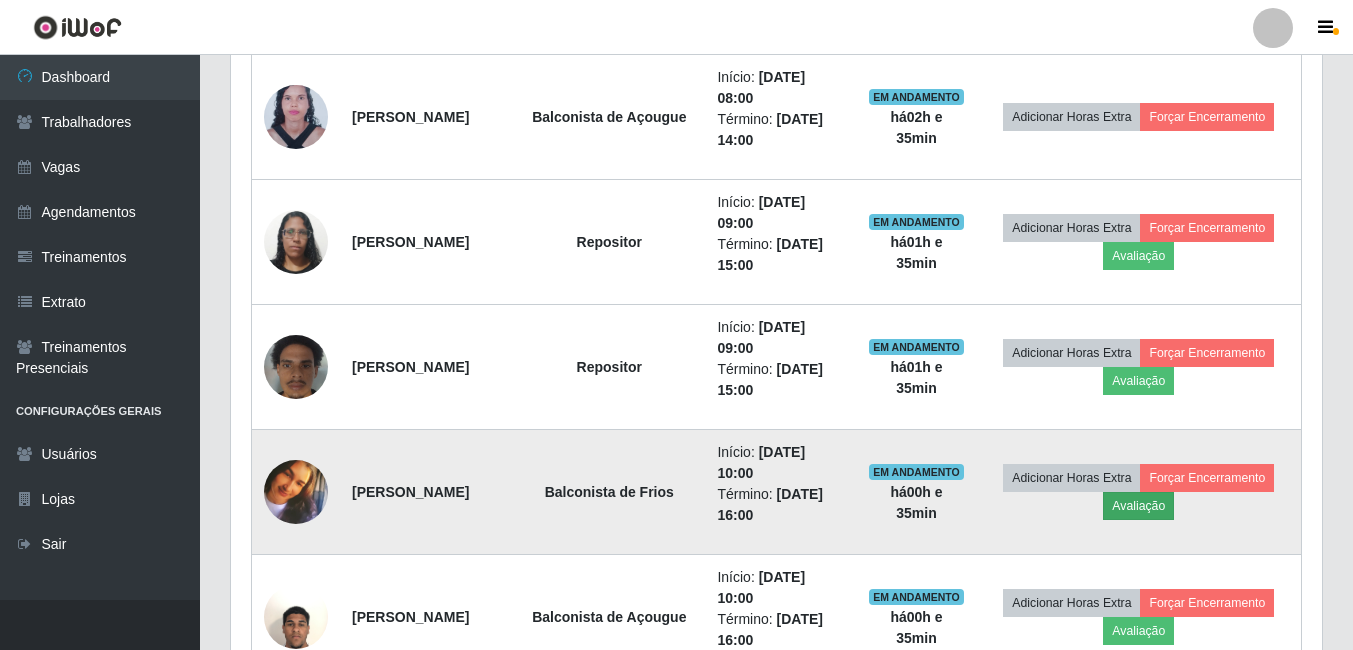 scroll, scrollTop: 999585, scrollLeft: 998919, axis: both 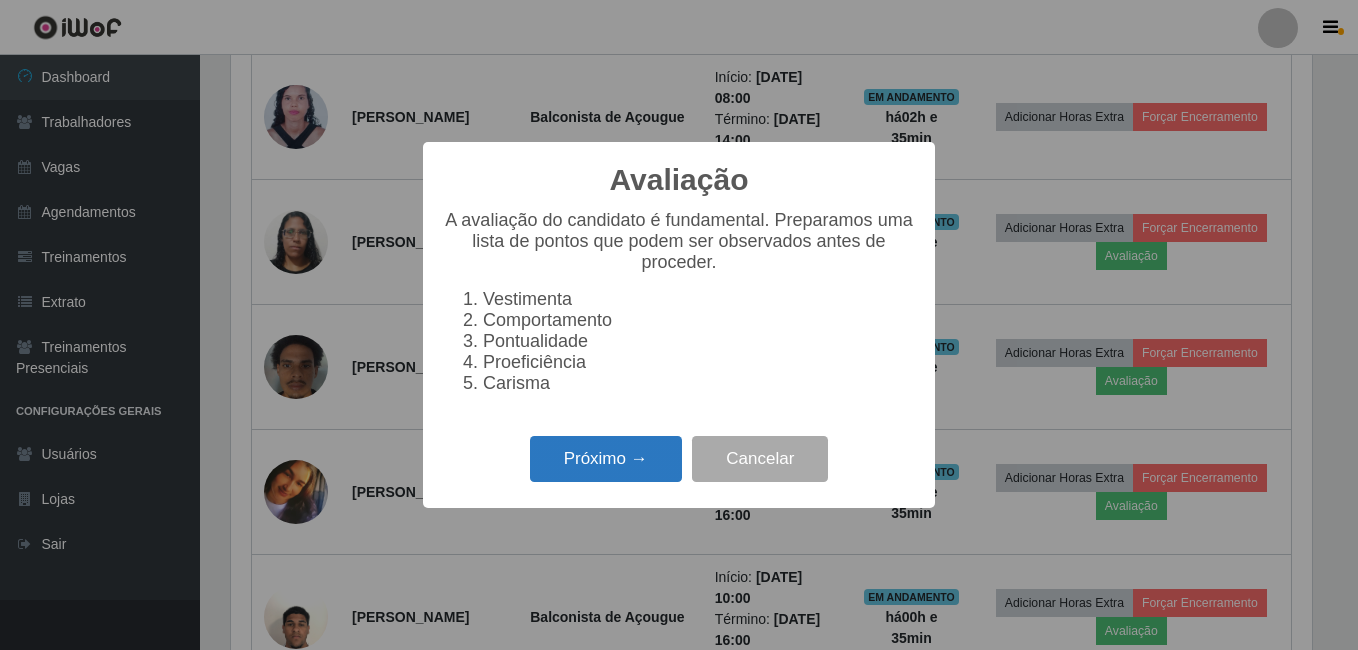 click on "Próximo →" at bounding box center [606, 459] 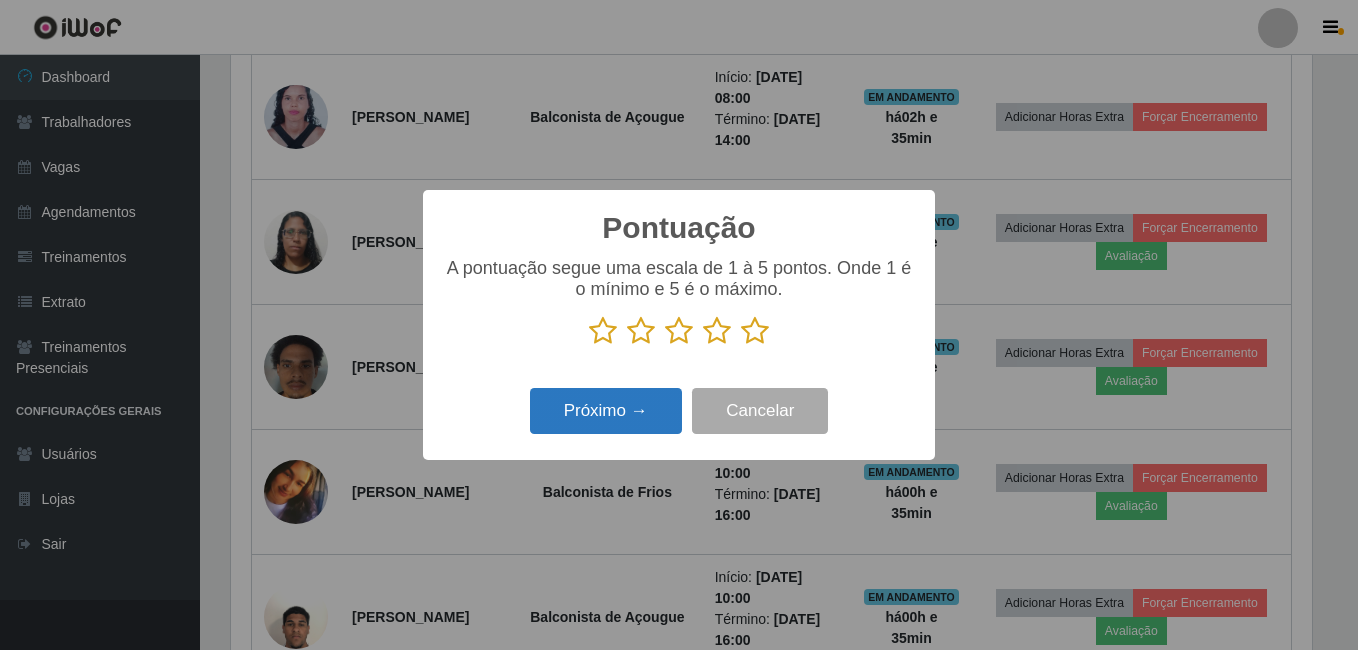 scroll, scrollTop: 999585, scrollLeft: 998919, axis: both 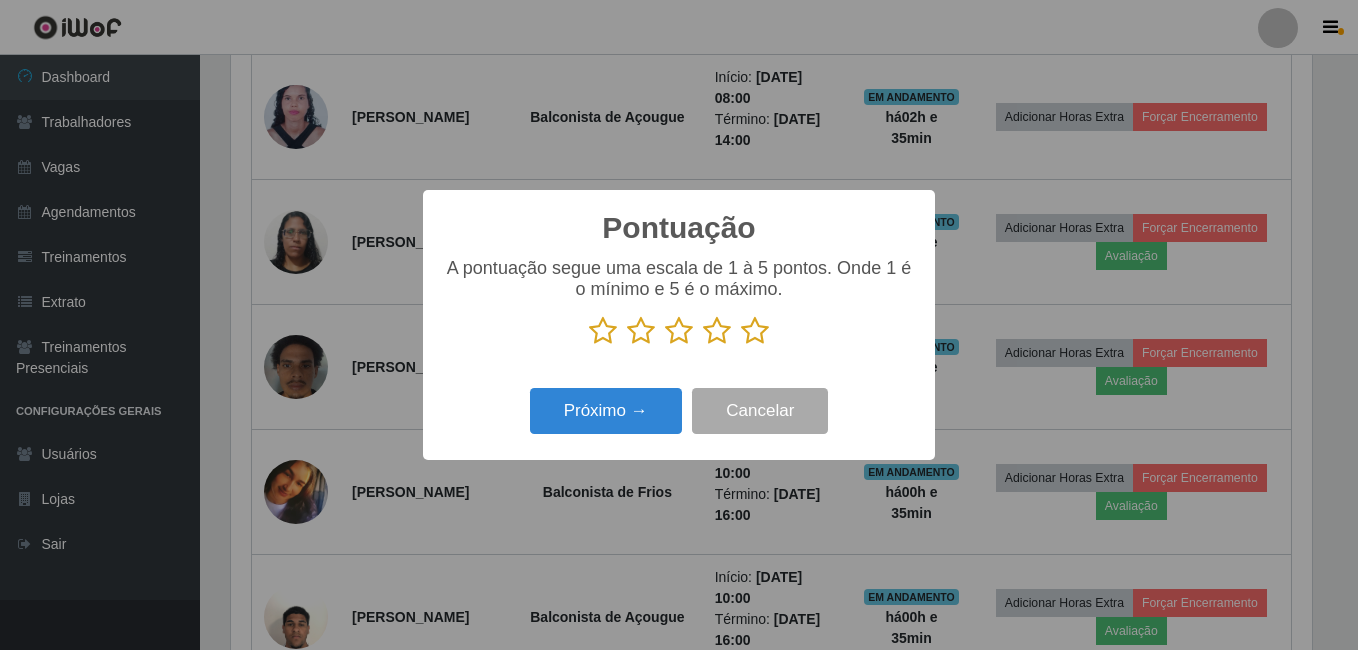 click at bounding box center (755, 331) 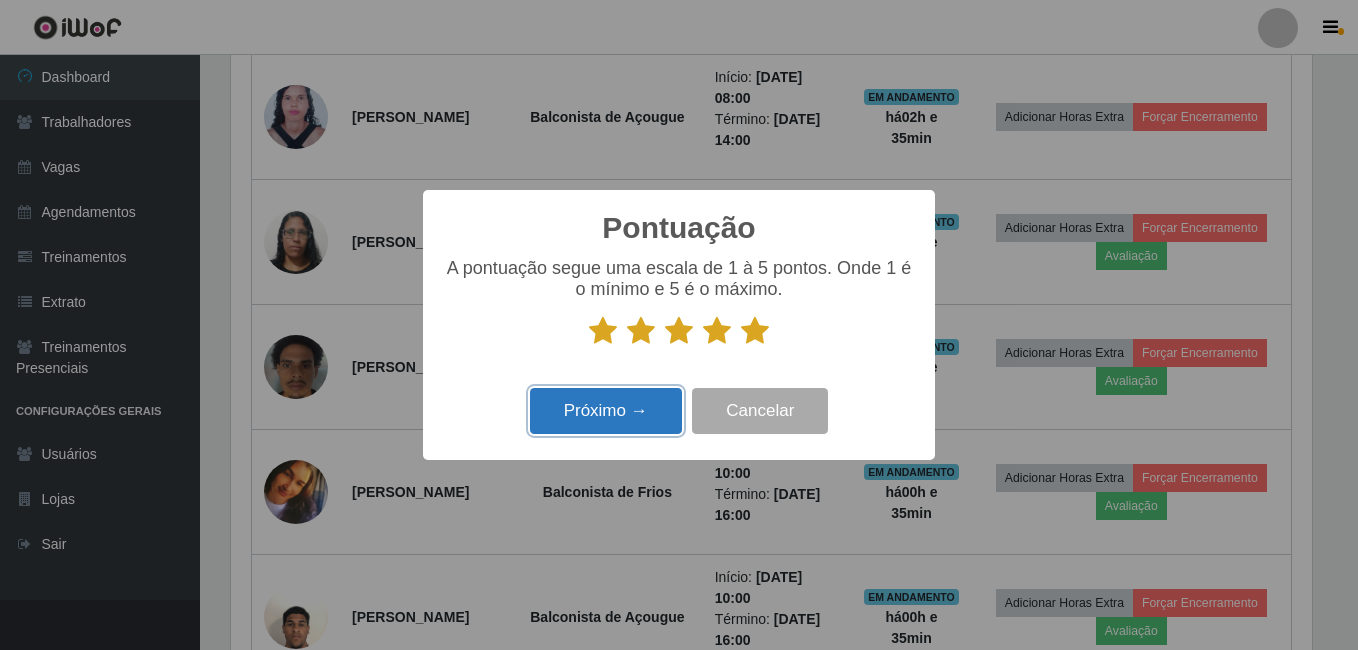 click on "Próximo →" at bounding box center [606, 411] 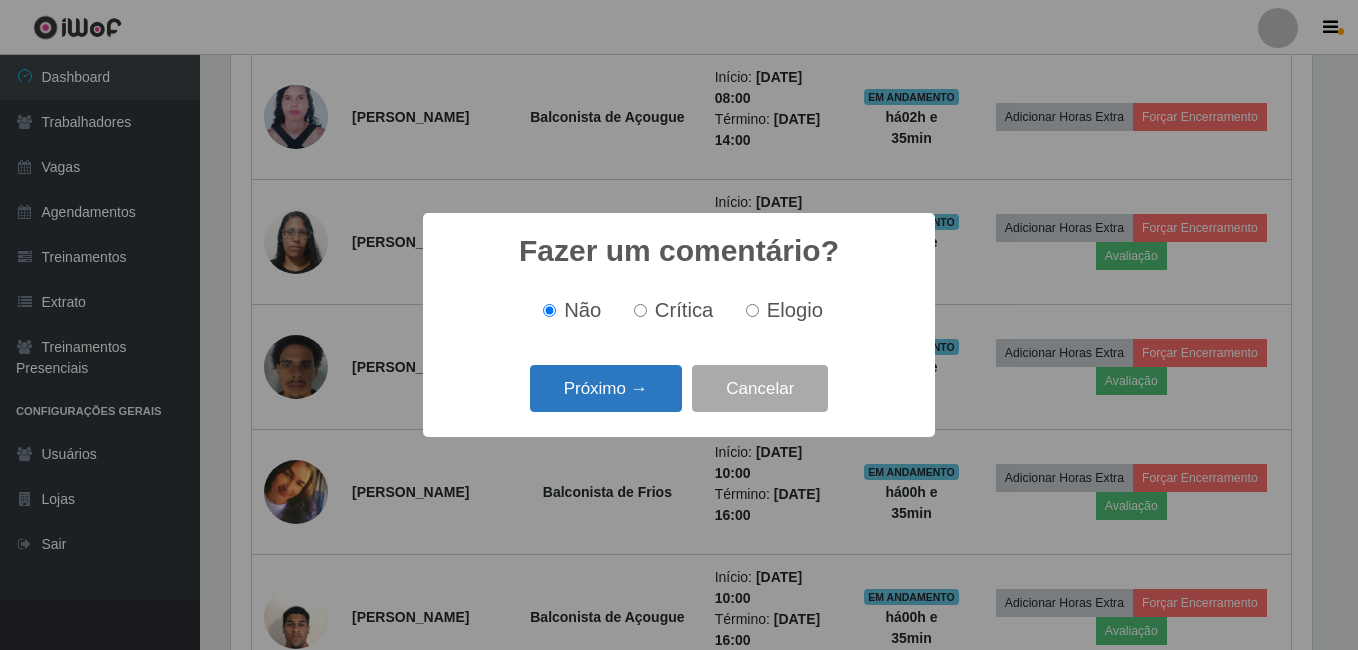 click on "Próximo →" at bounding box center (606, 388) 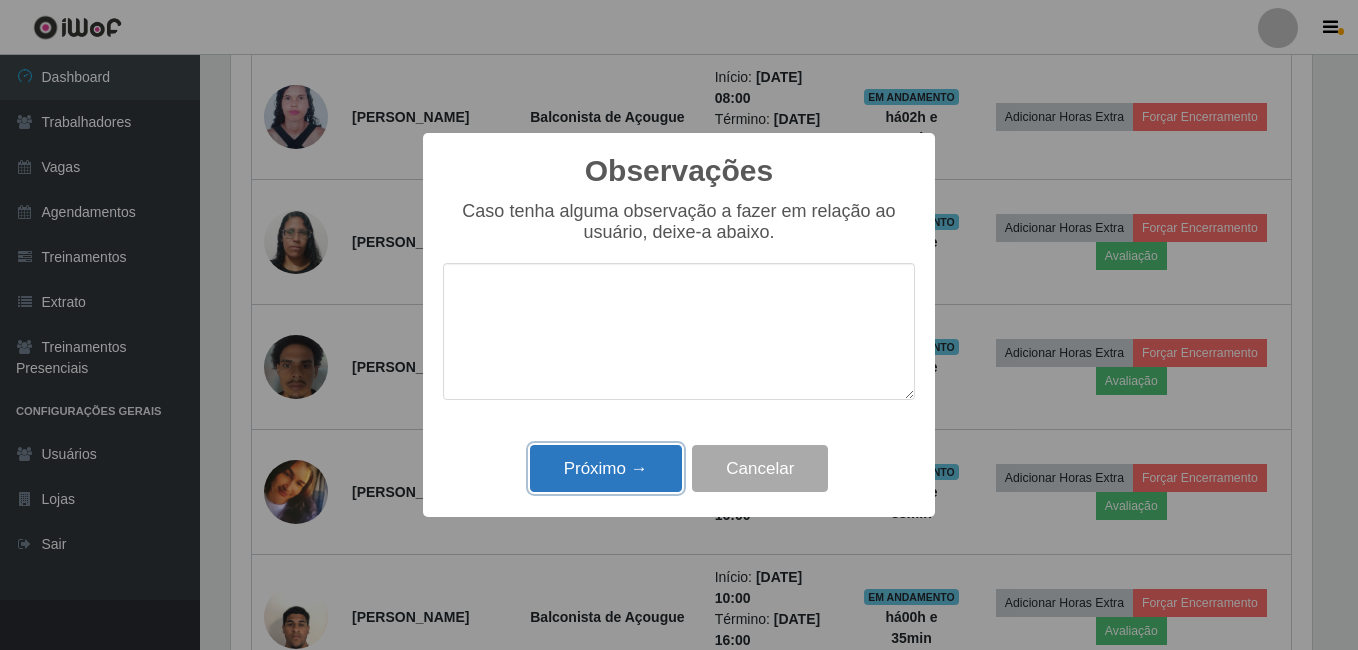 click on "Próximo →" at bounding box center (606, 468) 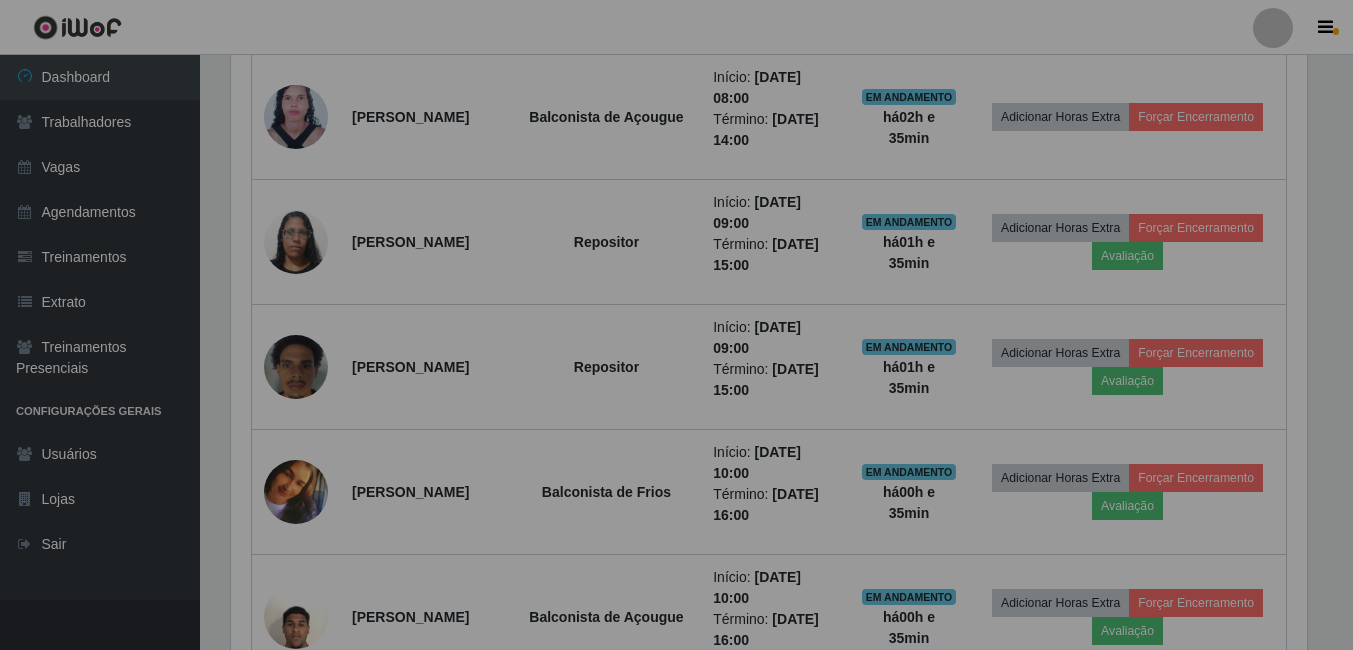 scroll, scrollTop: 999585, scrollLeft: 998909, axis: both 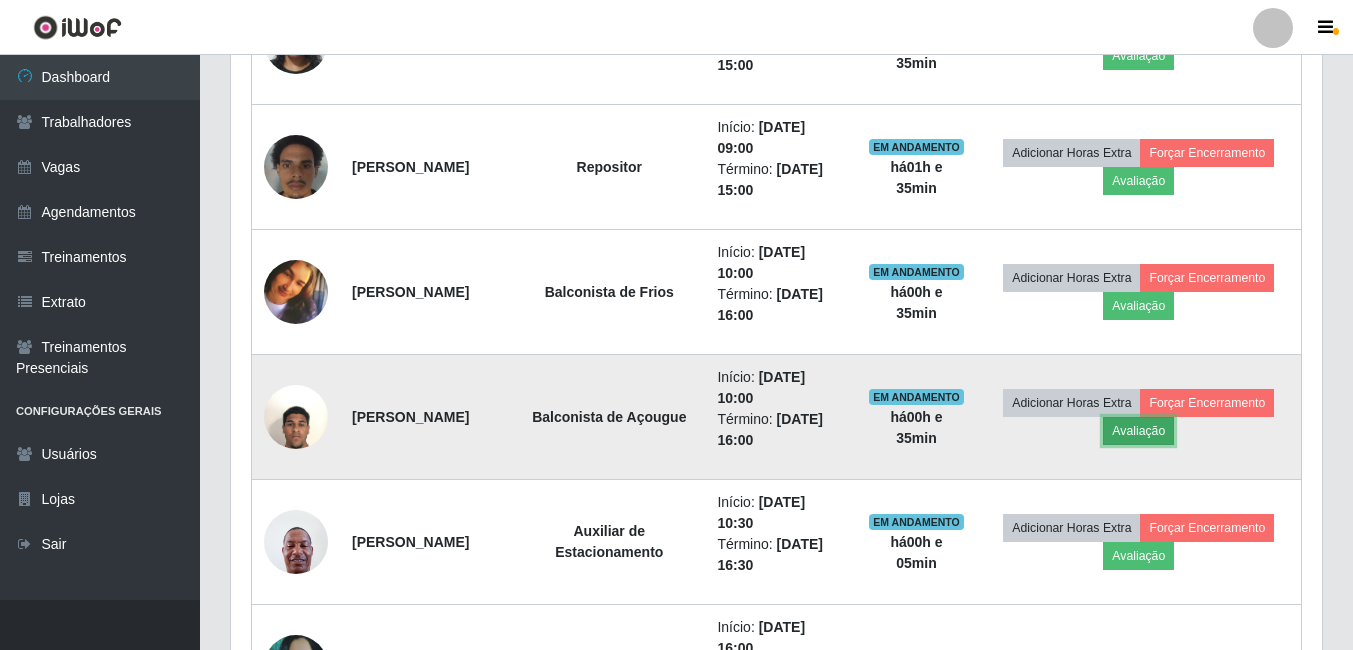 click on "Avaliação" at bounding box center (1138, 431) 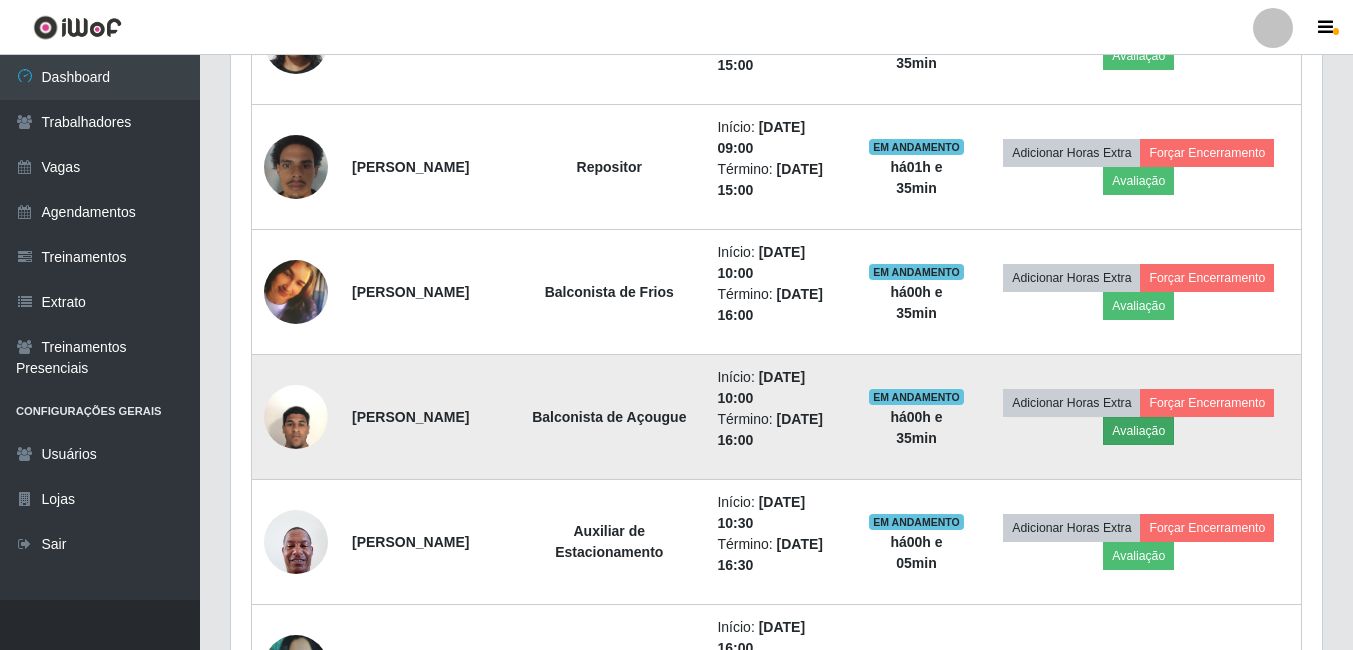 scroll, scrollTop: 999585, scrollLeft: 998919, axis: both 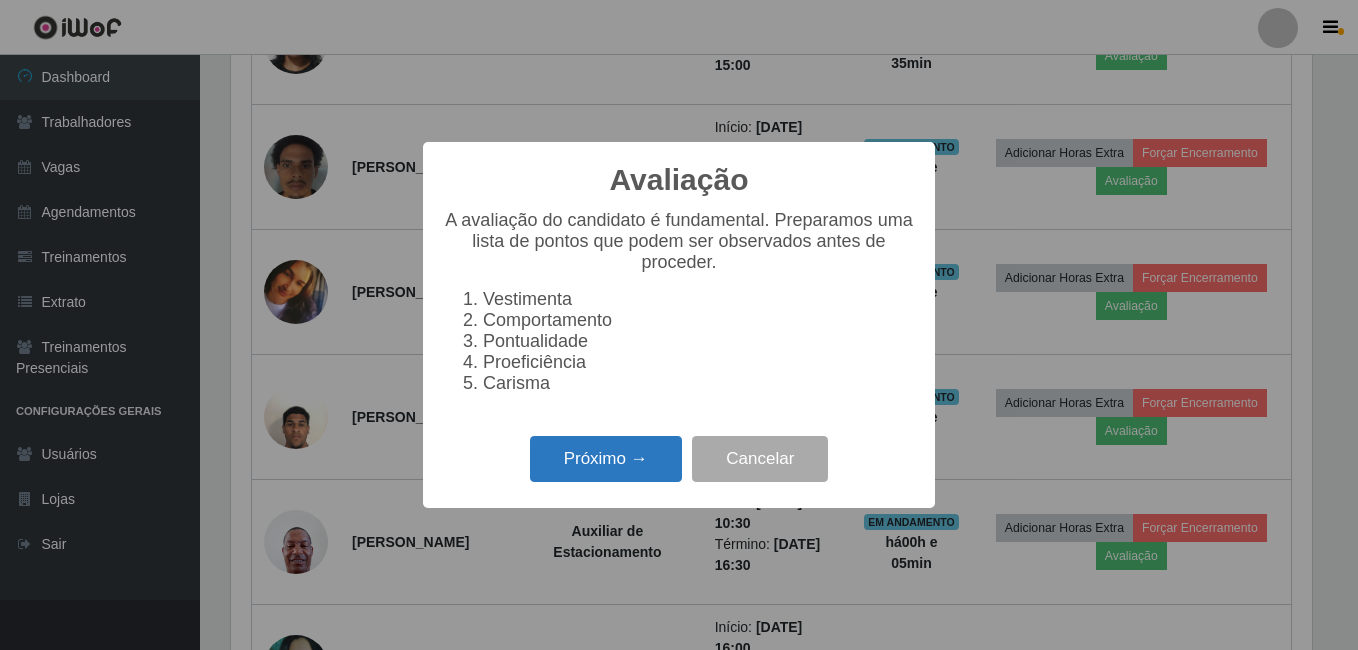 click on "Próximo →" at bounding box center [606, 459] 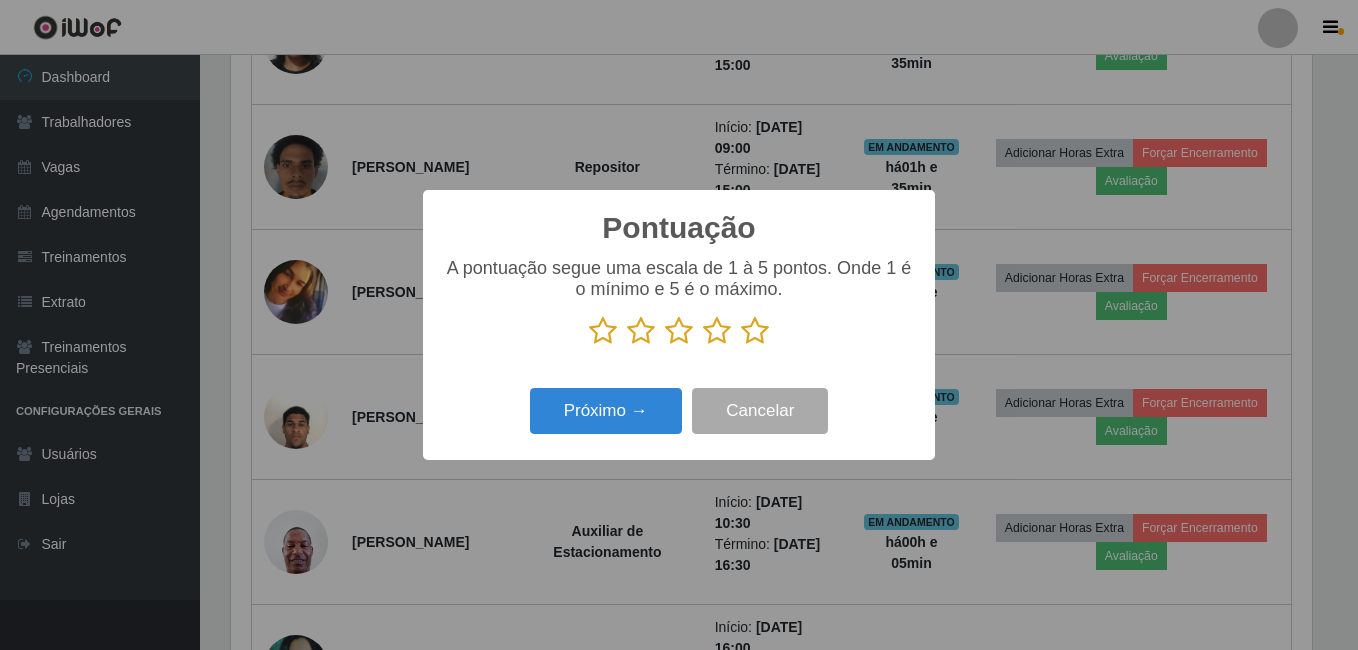 scroll, scrollTop: 999585, scrollLeft: 998919, axis: both 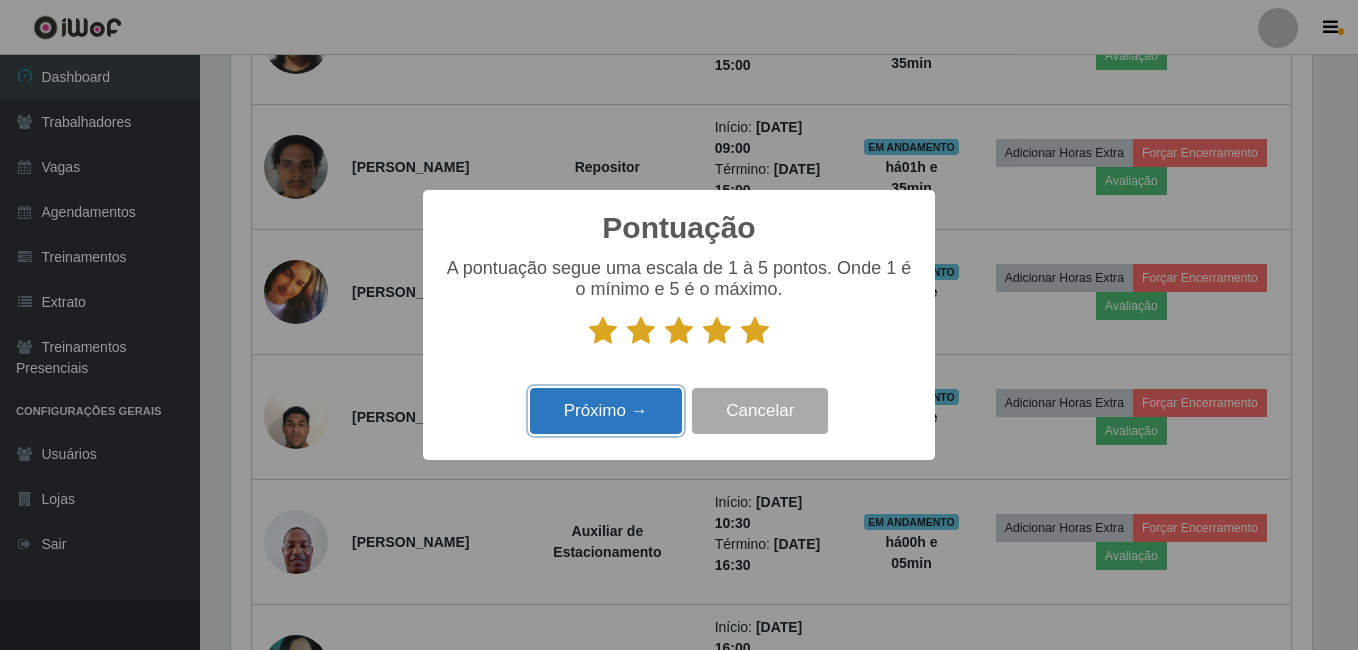 click on "Próximo →" at bounding box center [606, 411] 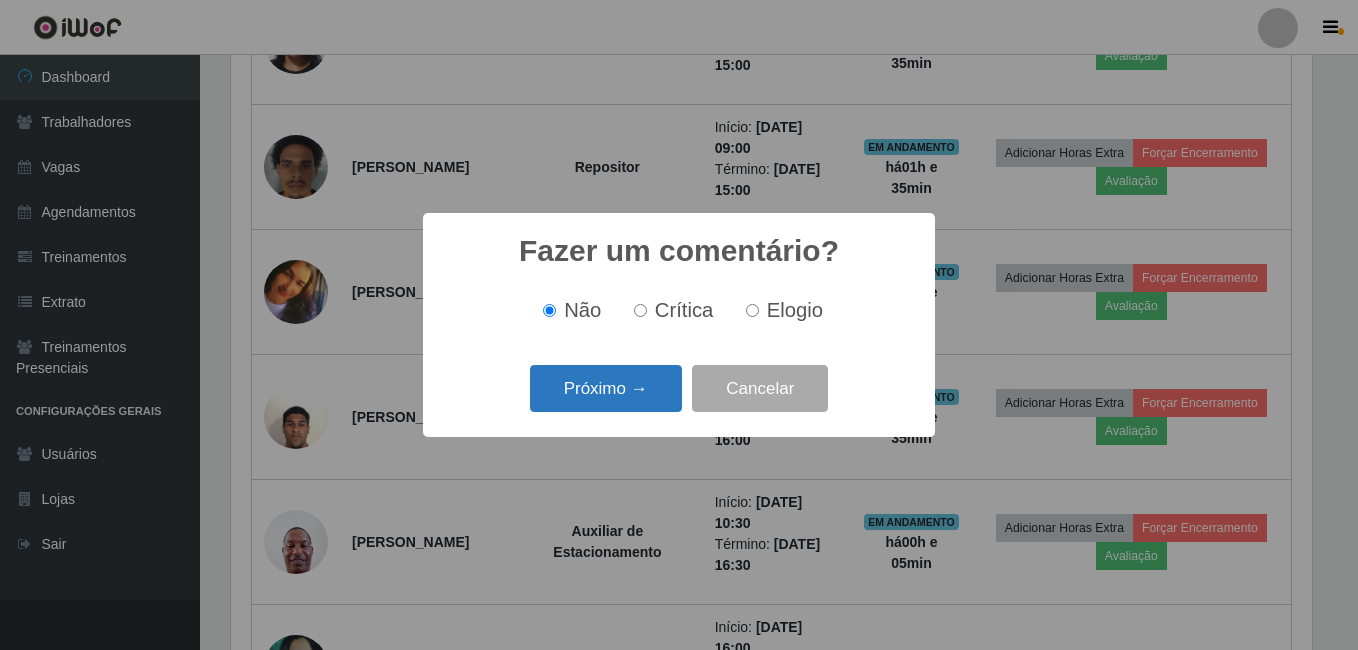 click on "Próximo →" at bounding box center (606, 388) 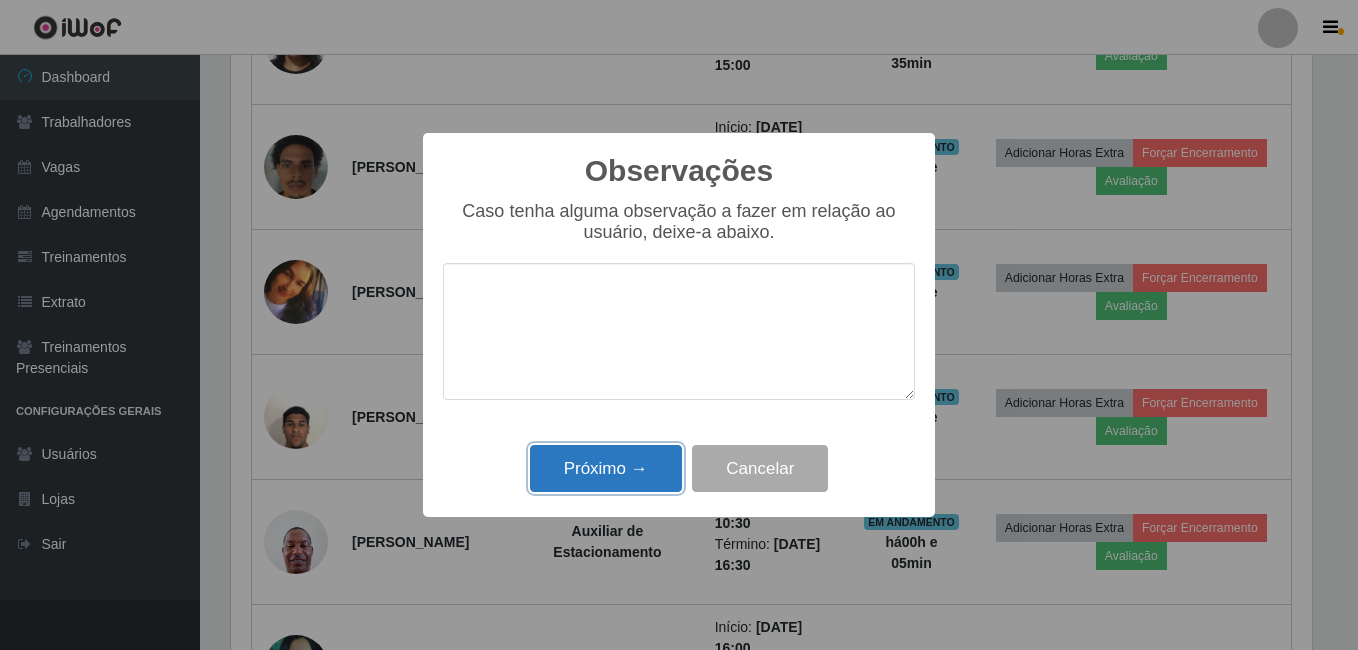 click on "Próximo →" at bounding box center (606, 468) 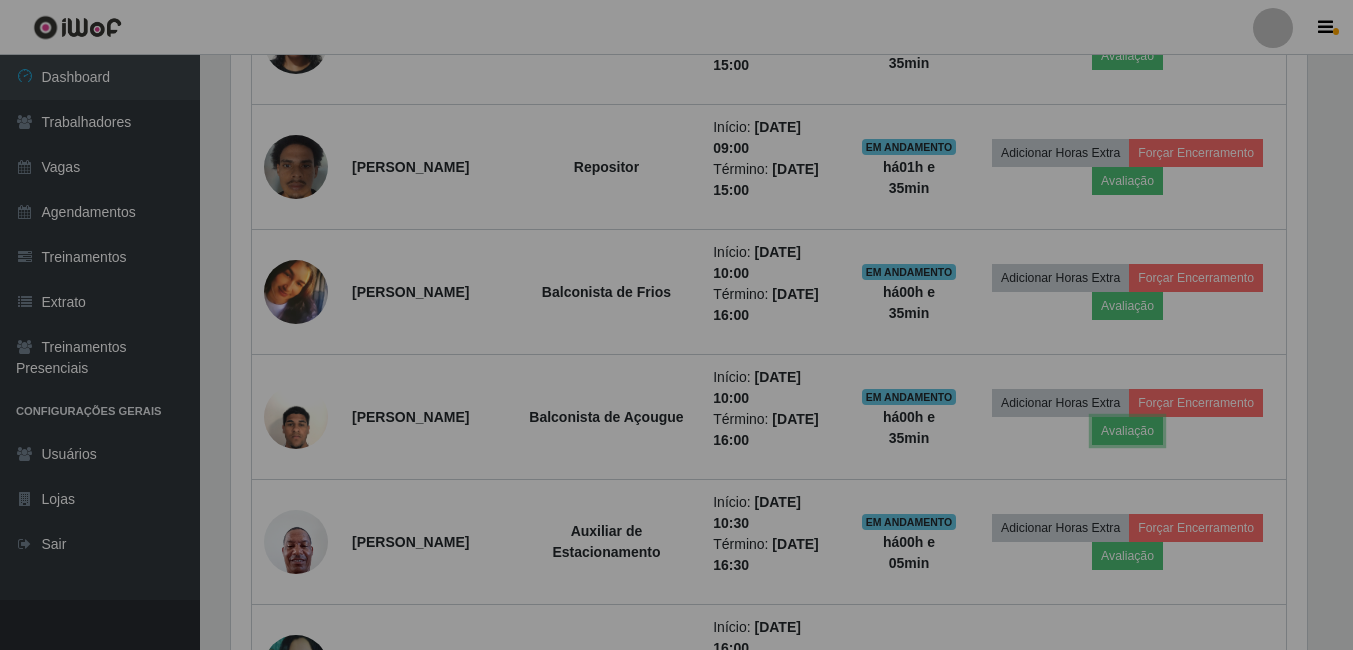scroll 